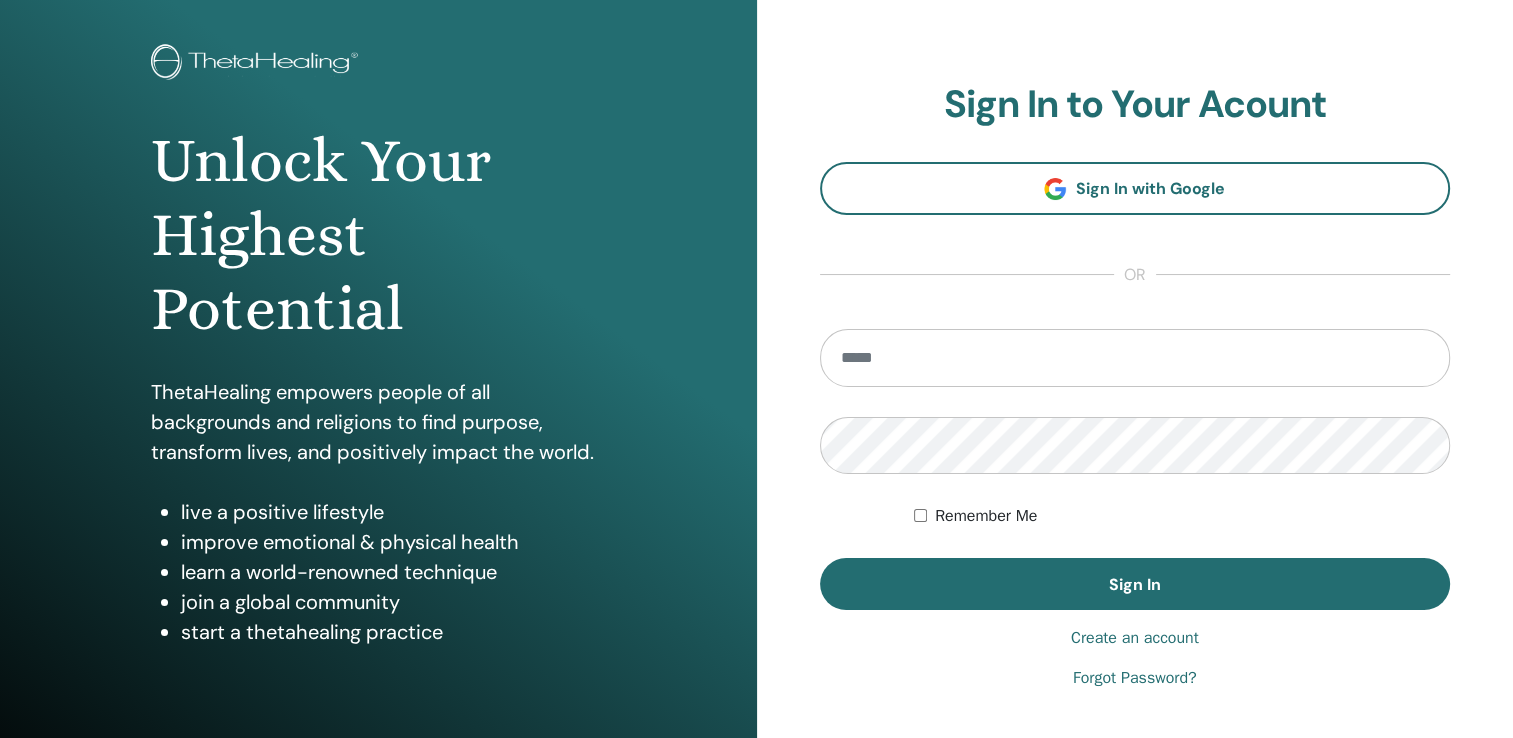 scroll, scrollTop: 122, scrollLeft: 0, axis: vertical 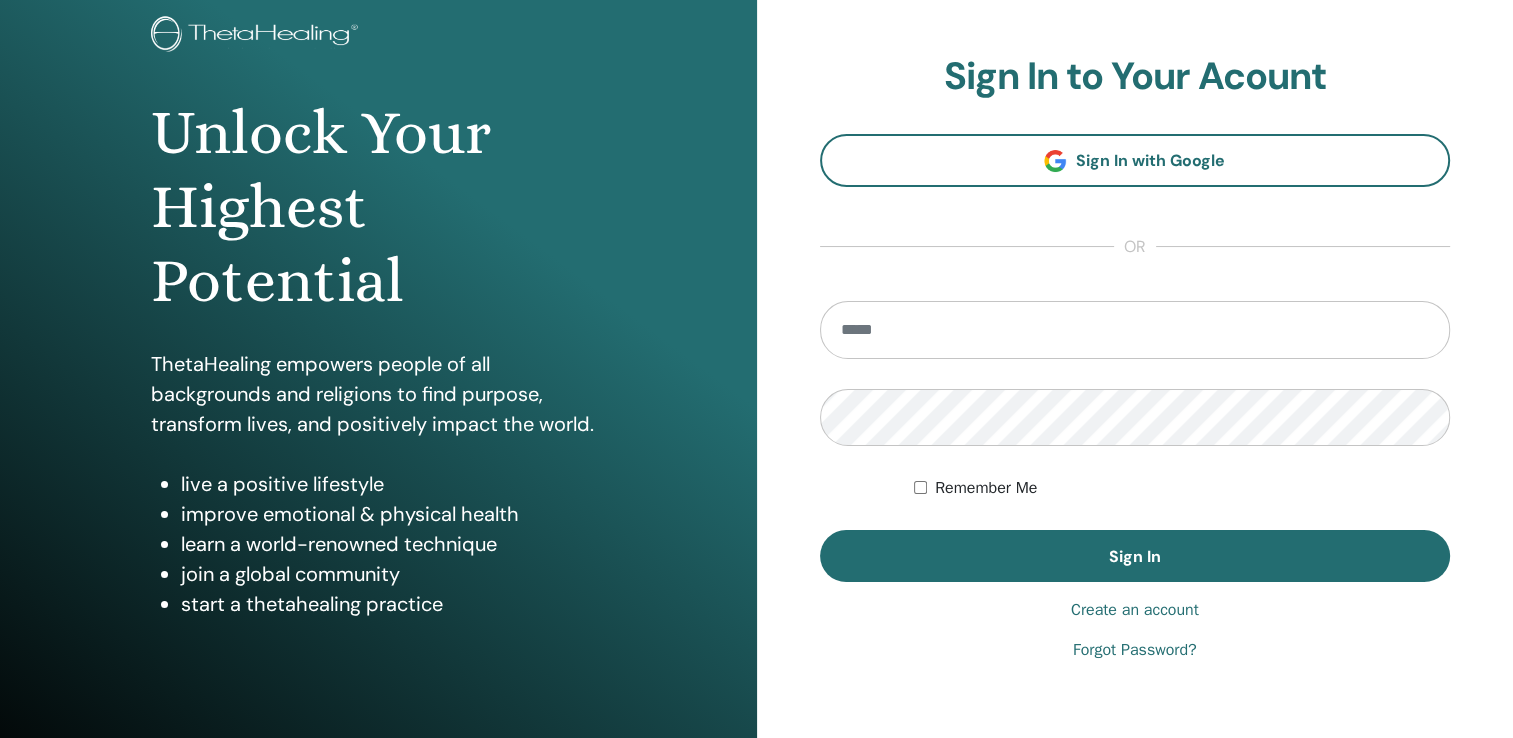 click on "Create an account" at bounding box center (1135, 610) 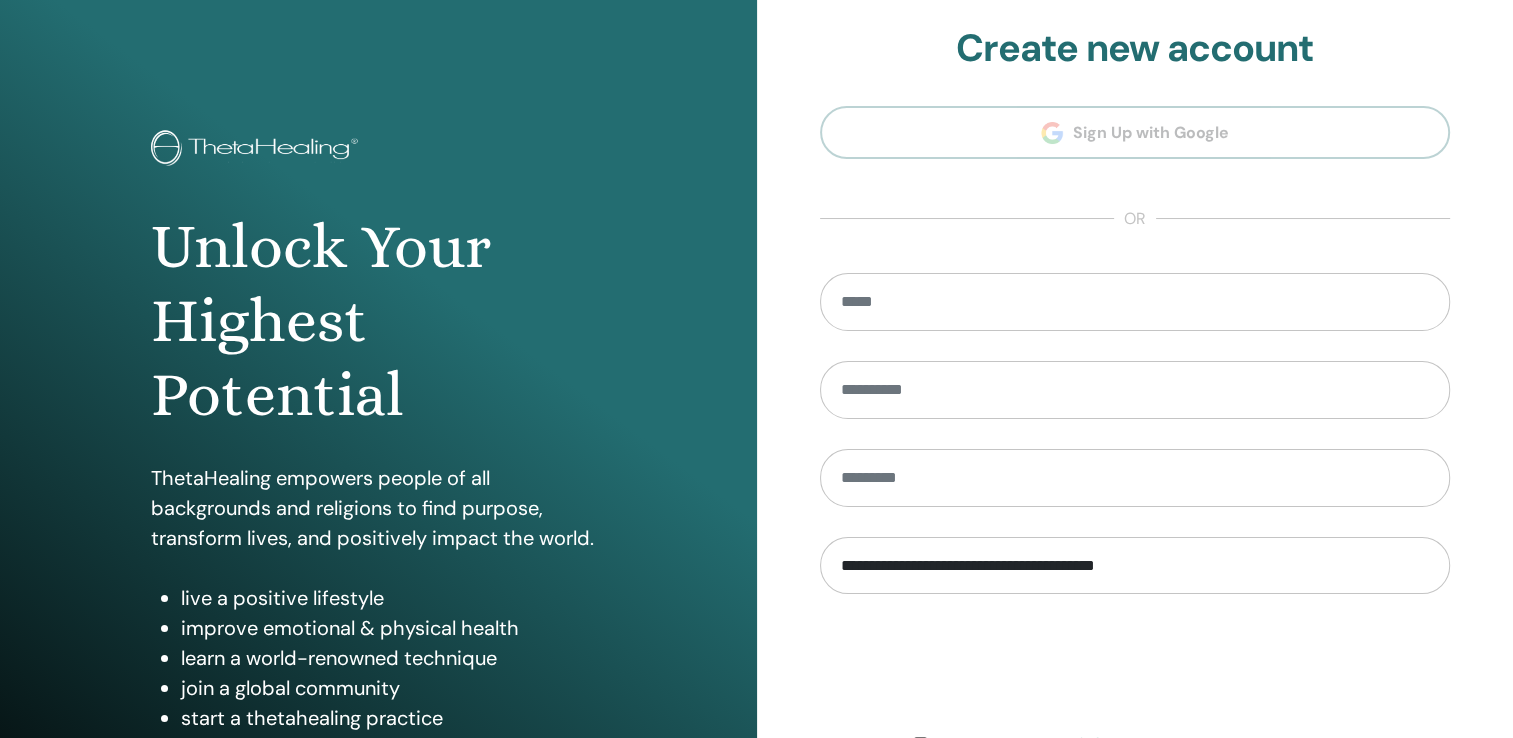 scroll, scrollTop: 0, scrollLeft: 0, axis: both 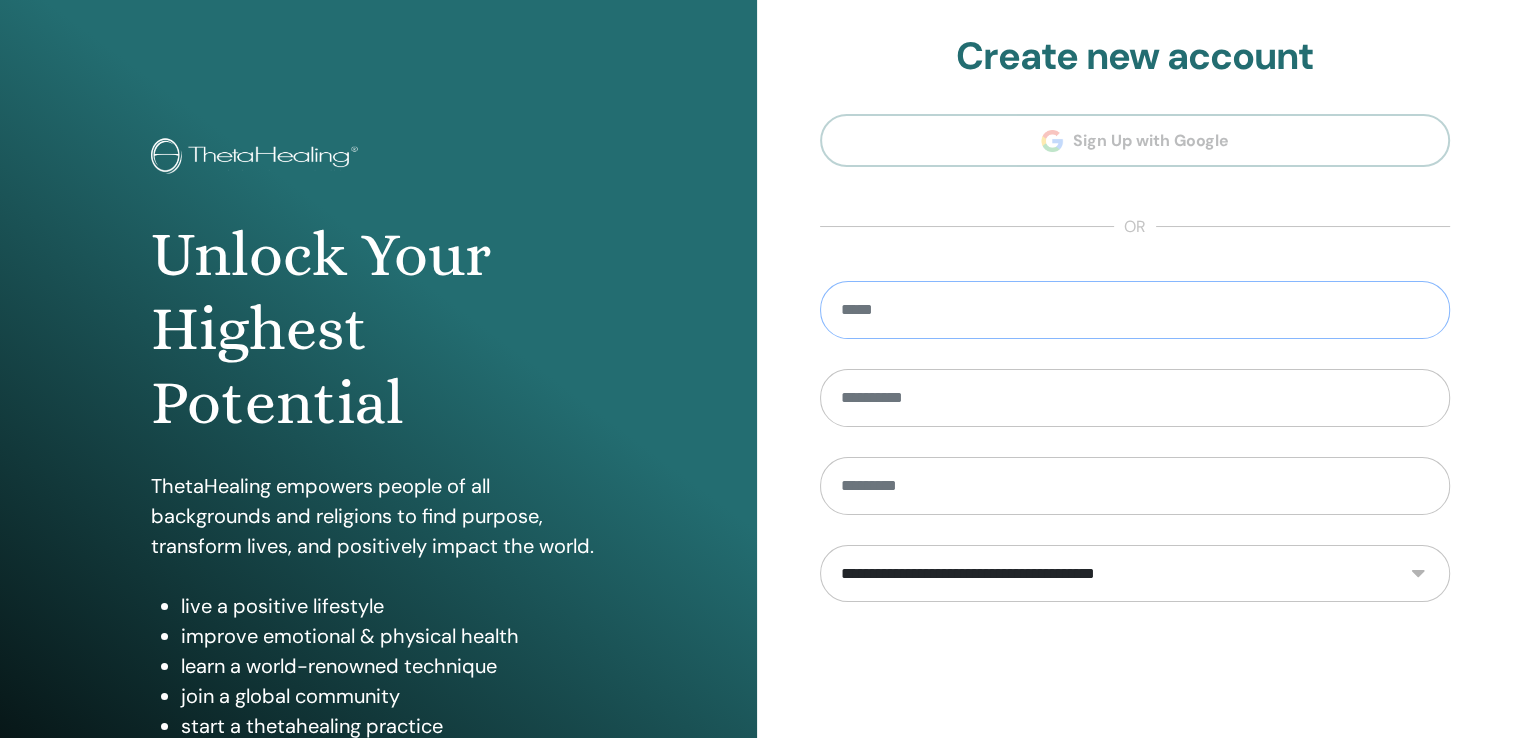 click at bounding box center (1135, 310) 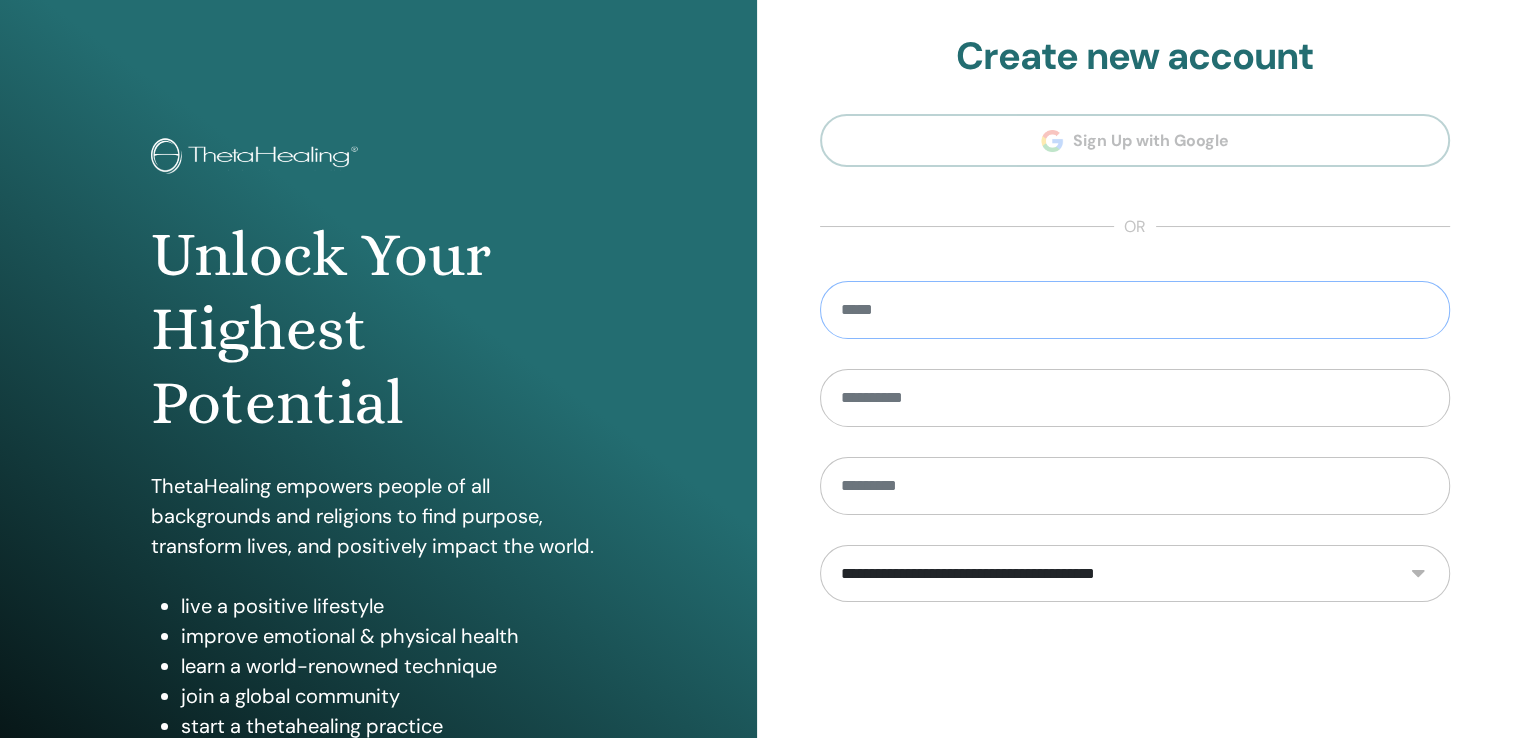 type on "**********" 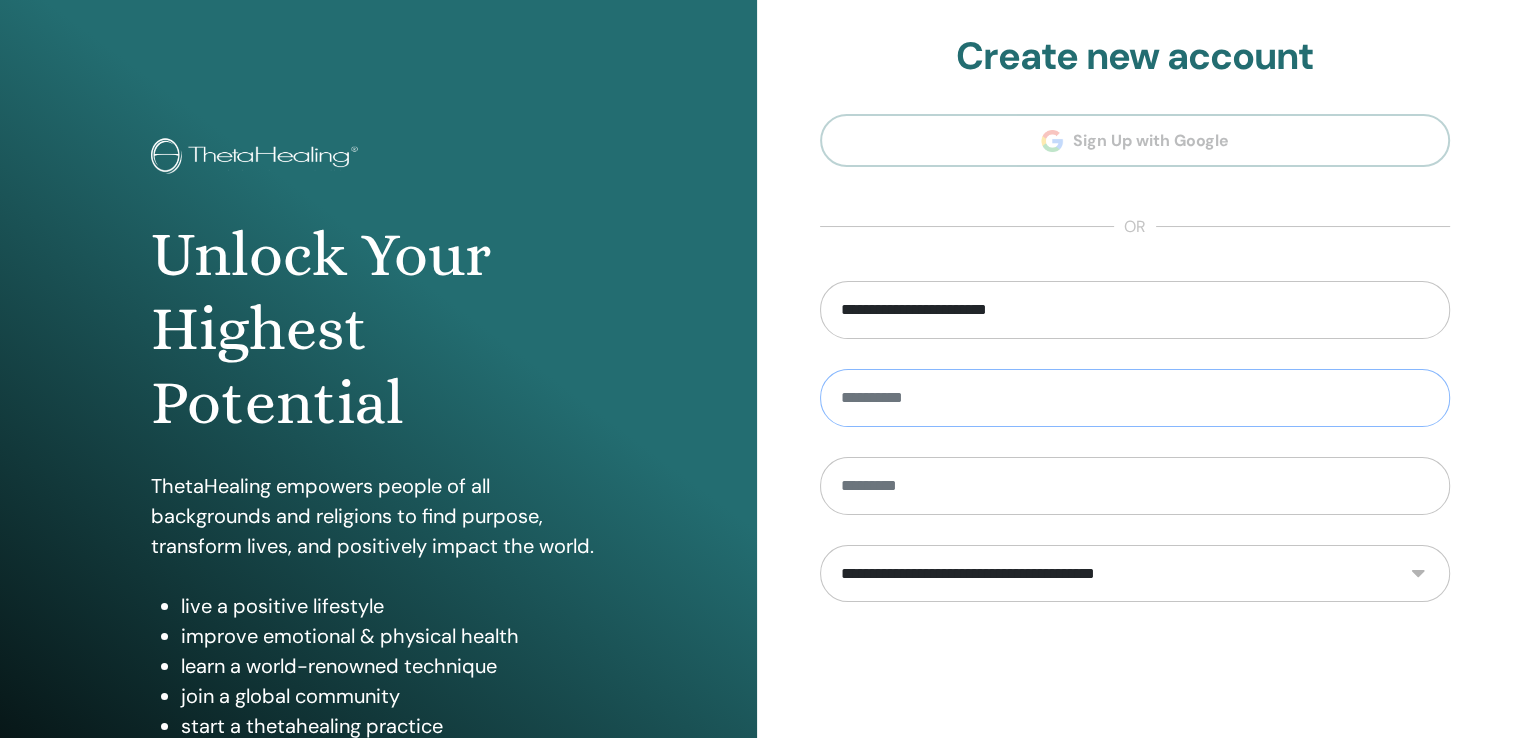 click at bounding box center [1135, 398] 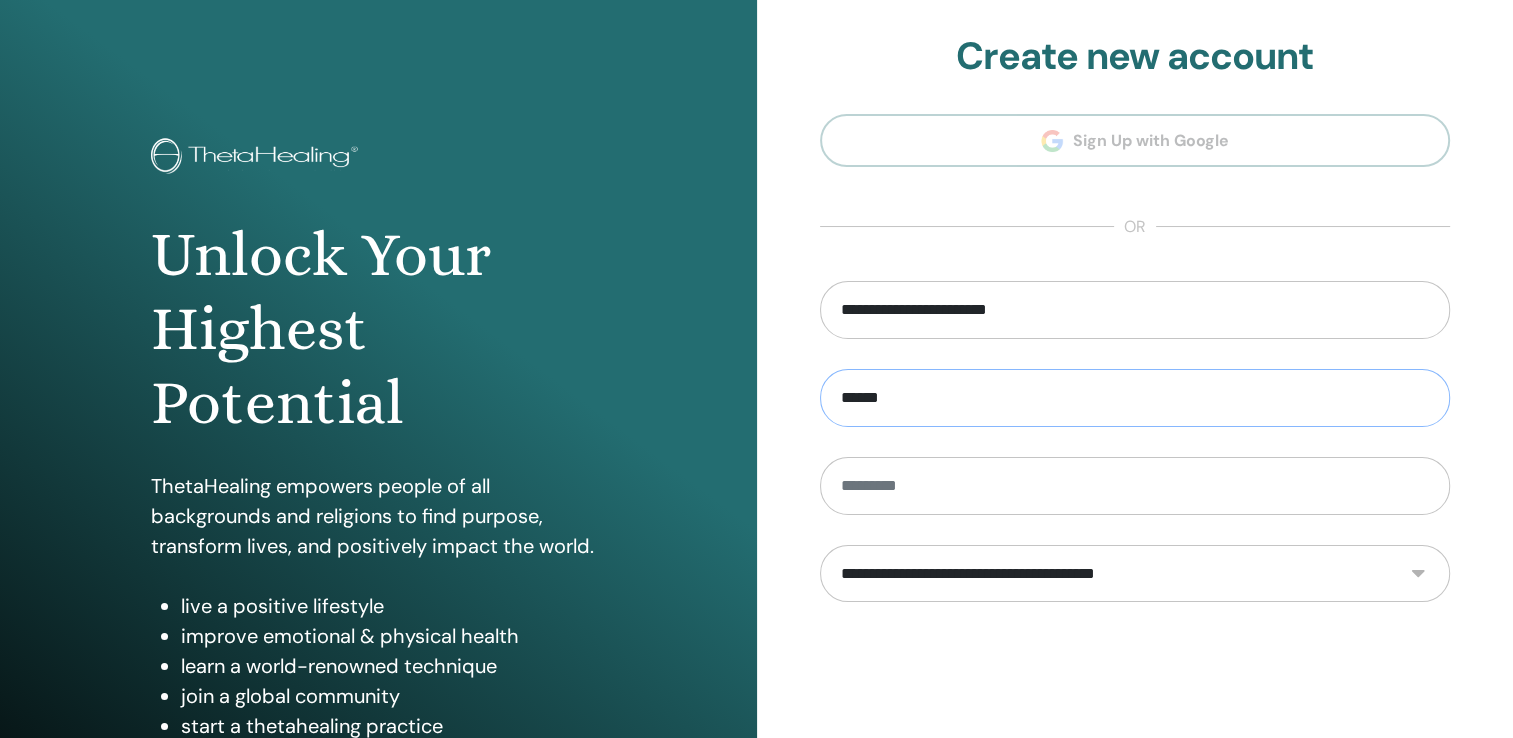type on "******" 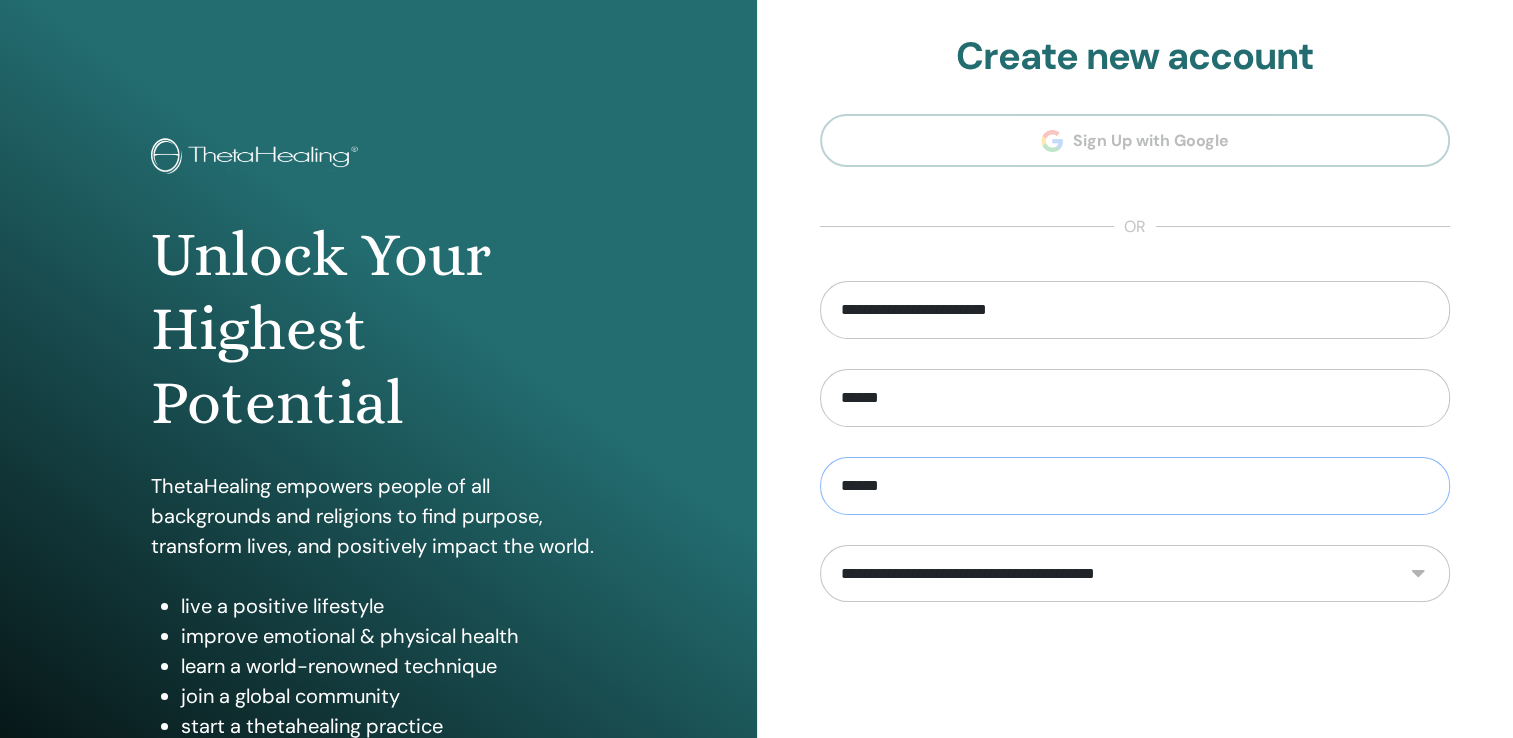 type on "******" 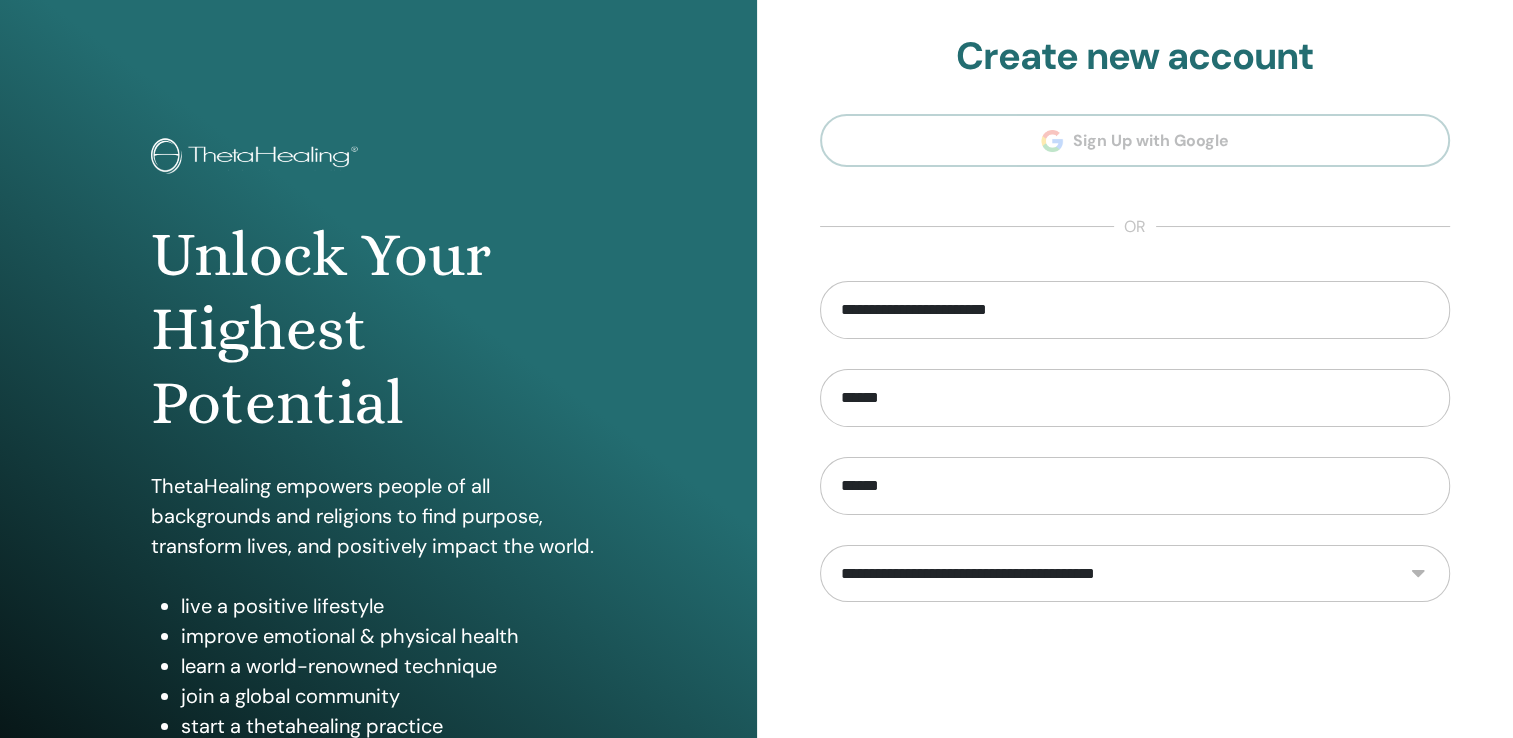 click on "**********" at bounding box center (1135, 574) 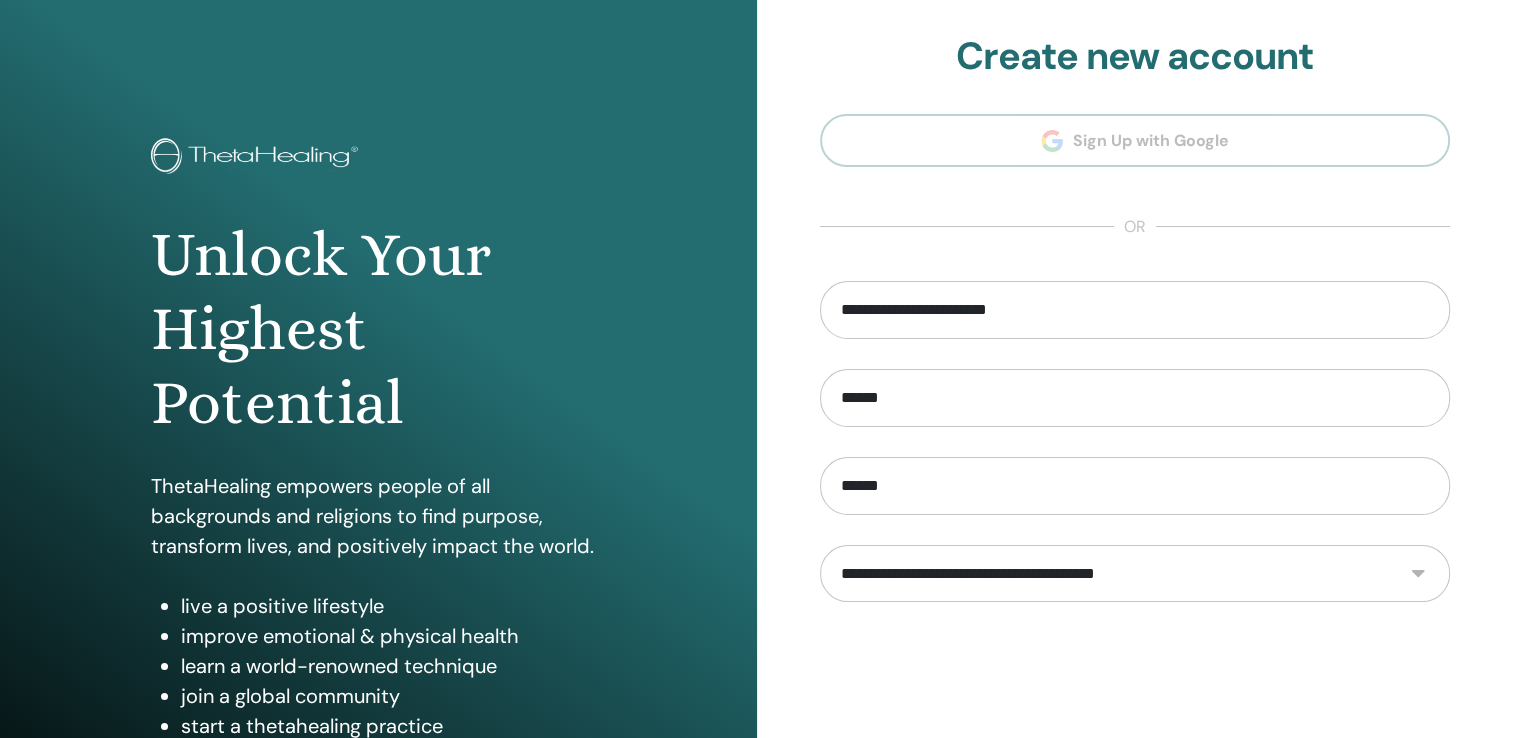 select on "***" 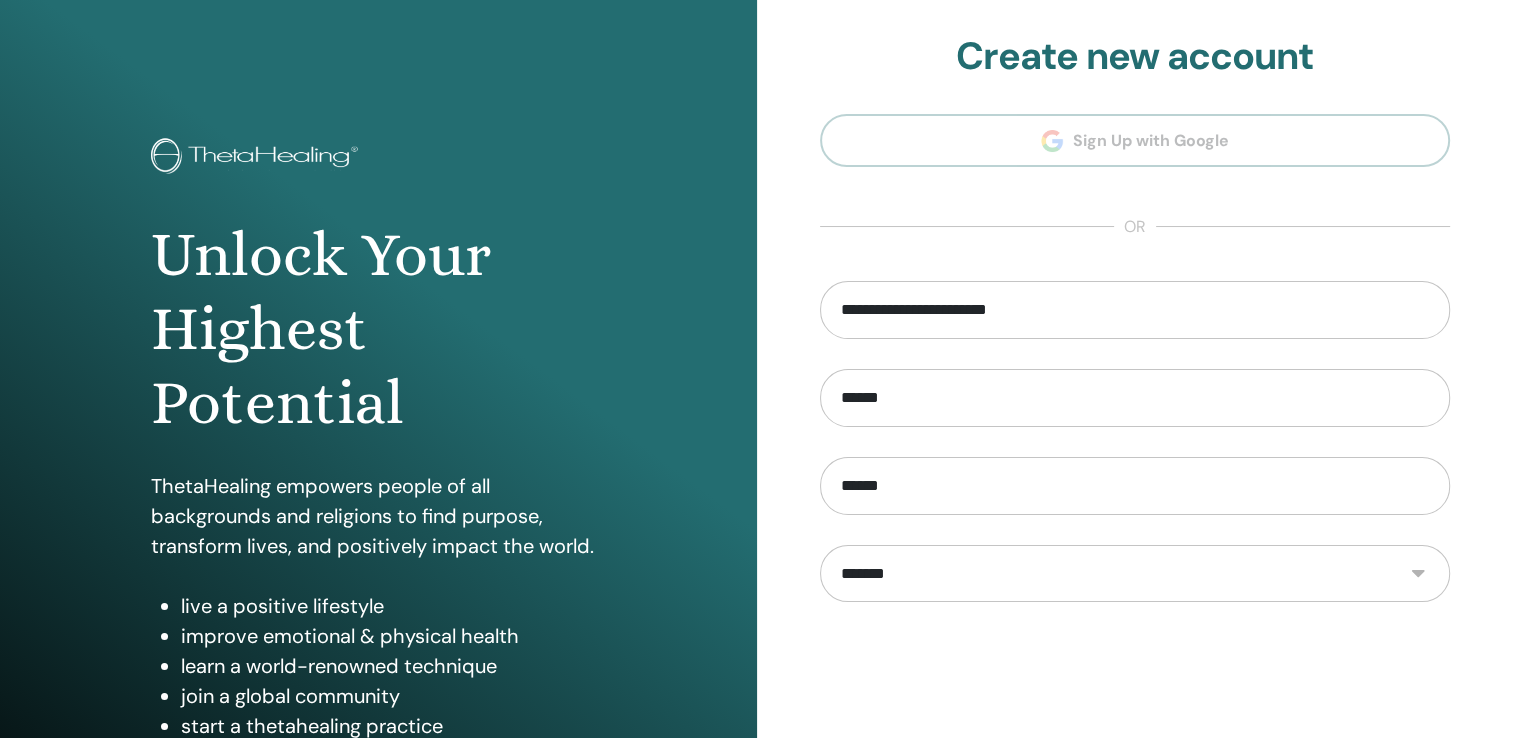 click on "**********" at bounding box center [1135, 574] 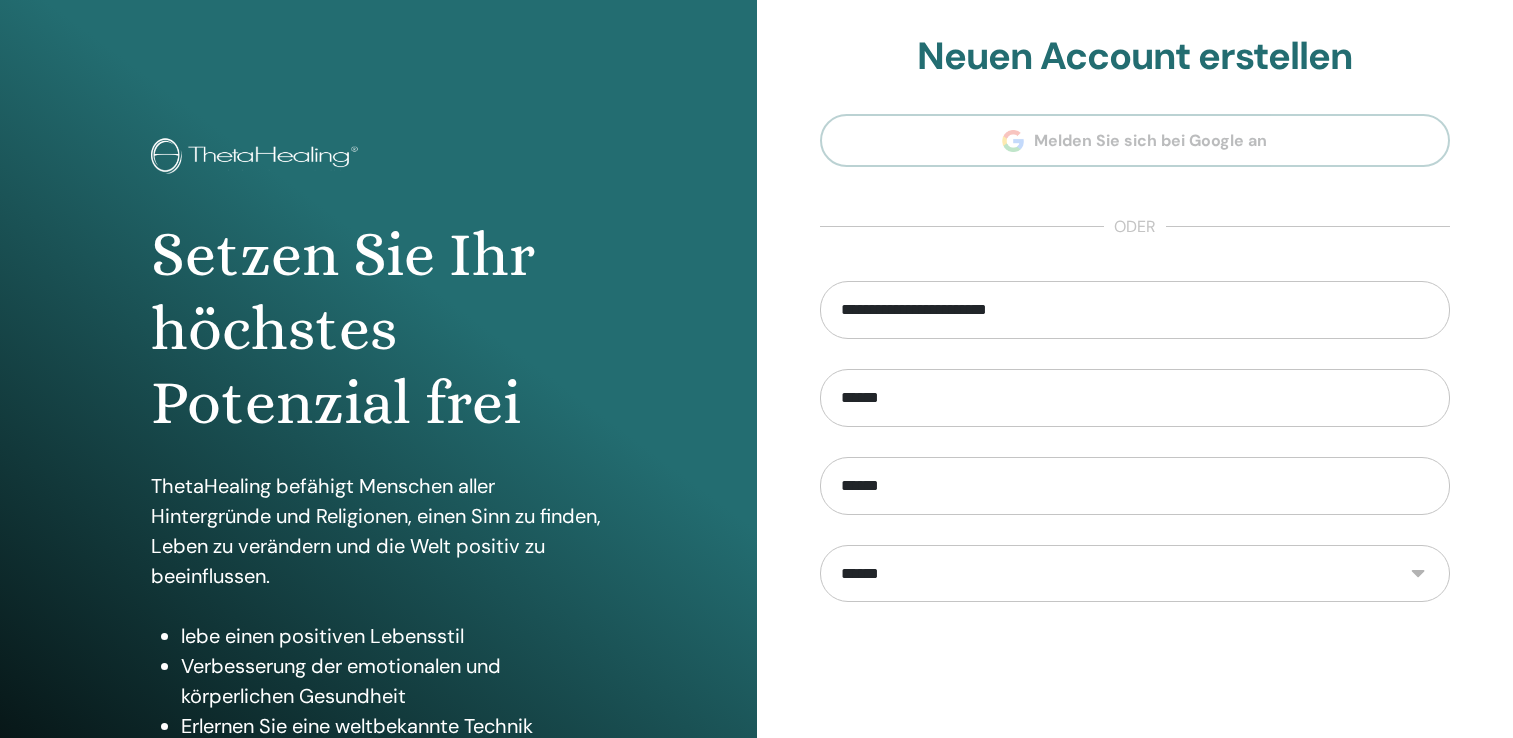 scroll, scrollTop: 0, scrollLeft: 0, axis: both 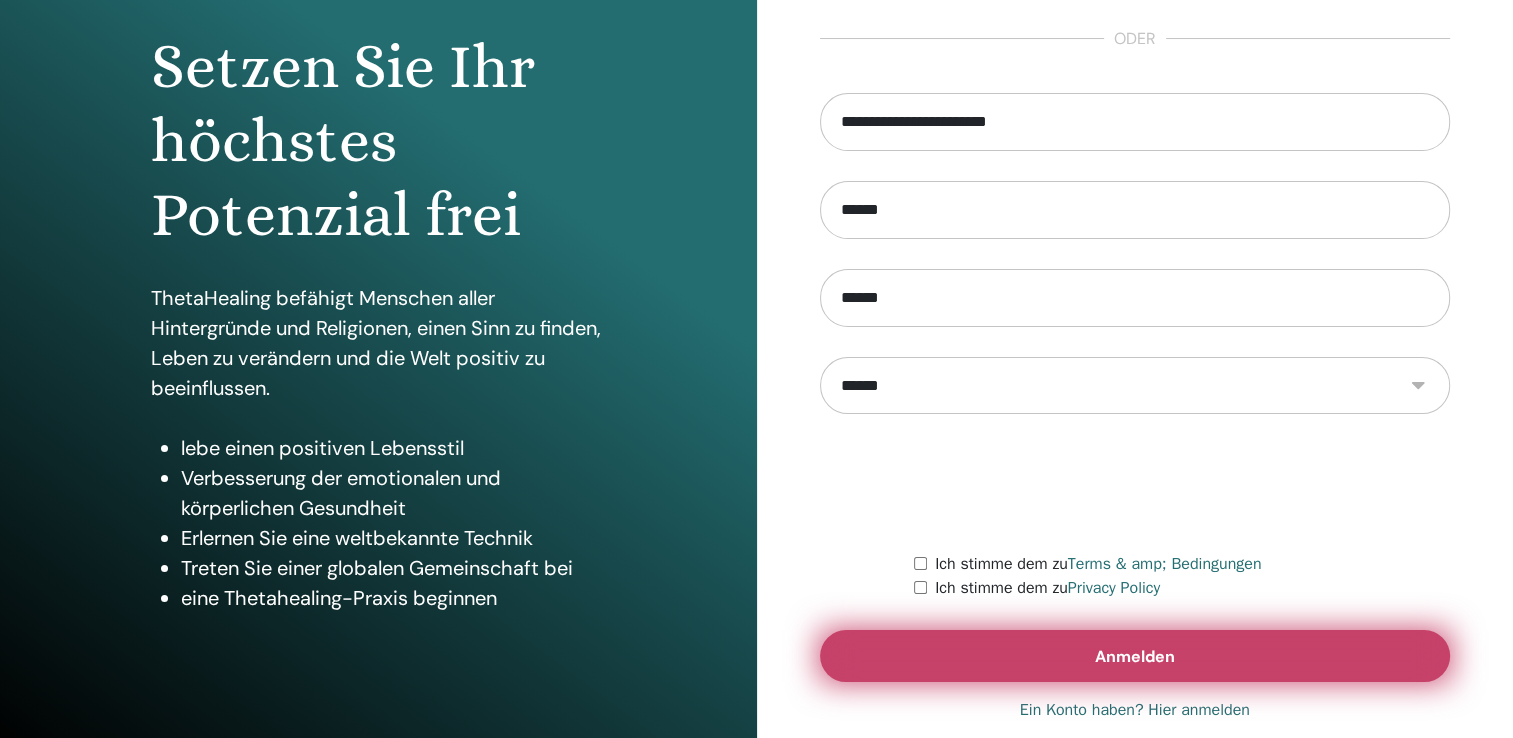 click on "Anmelden" at bounding box center [1135, 656] 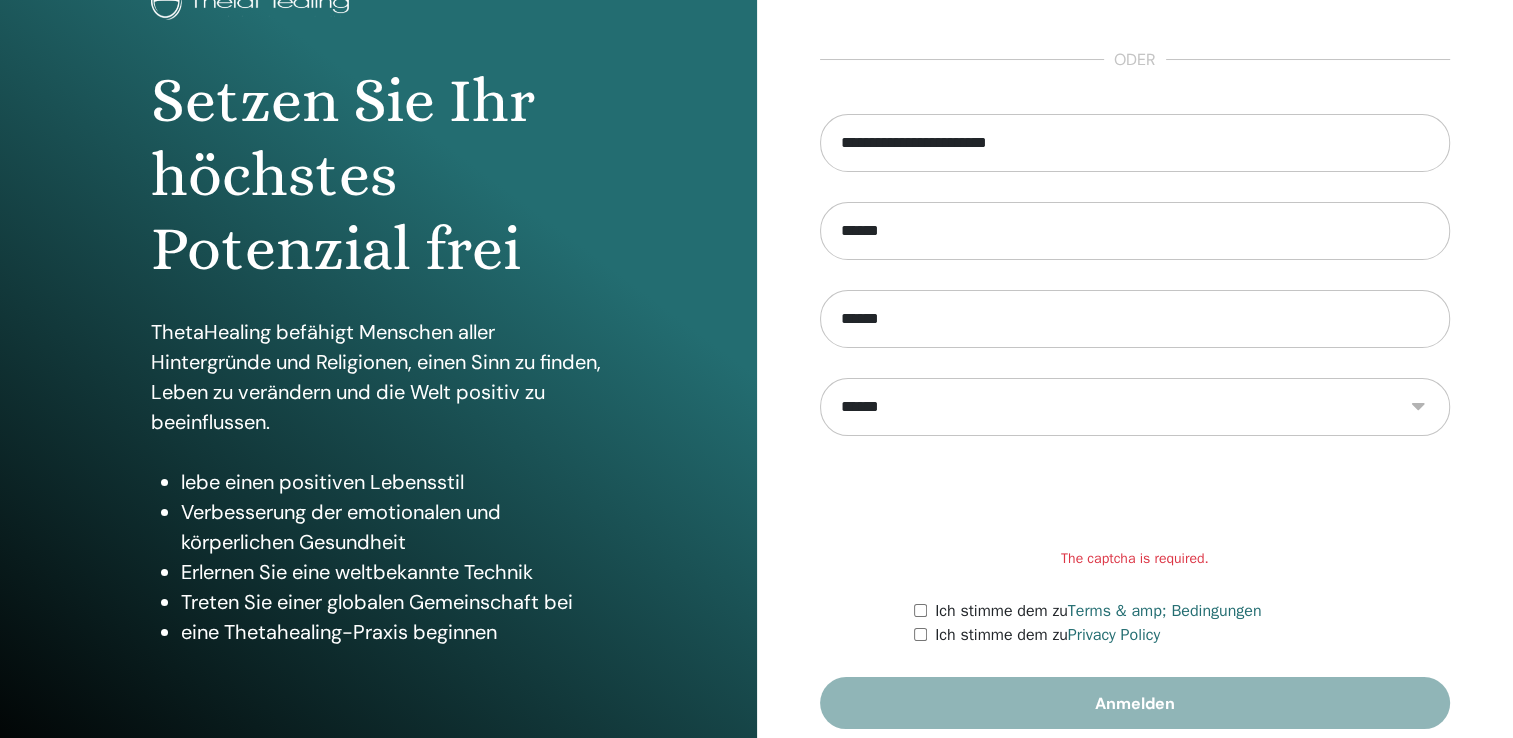 scroll, scrollTop: 155, scrollLeft: 0, axis: vertical 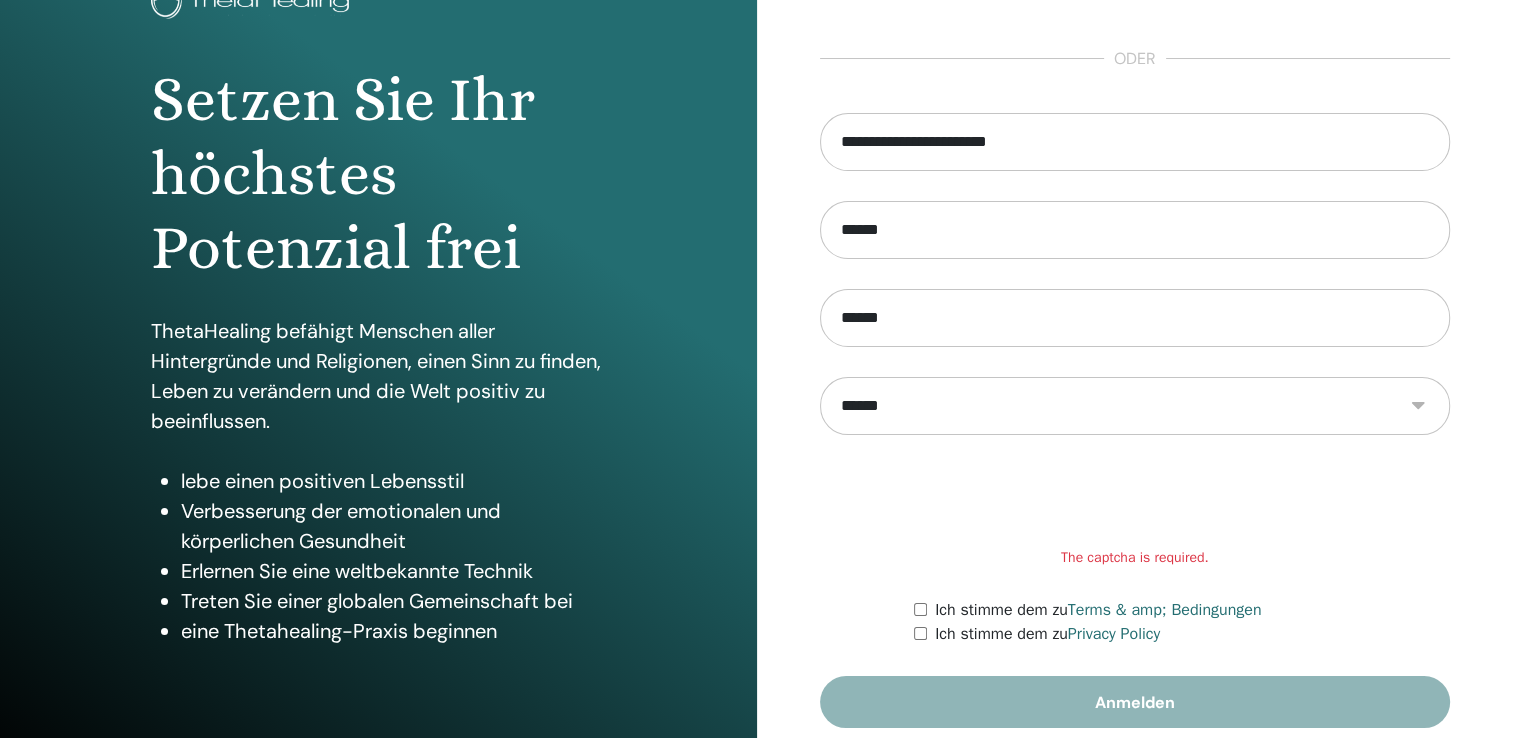 click on "Ich stimme dem zu  Terms & amp; Bedingungen" at bounding box center [1182, 610] 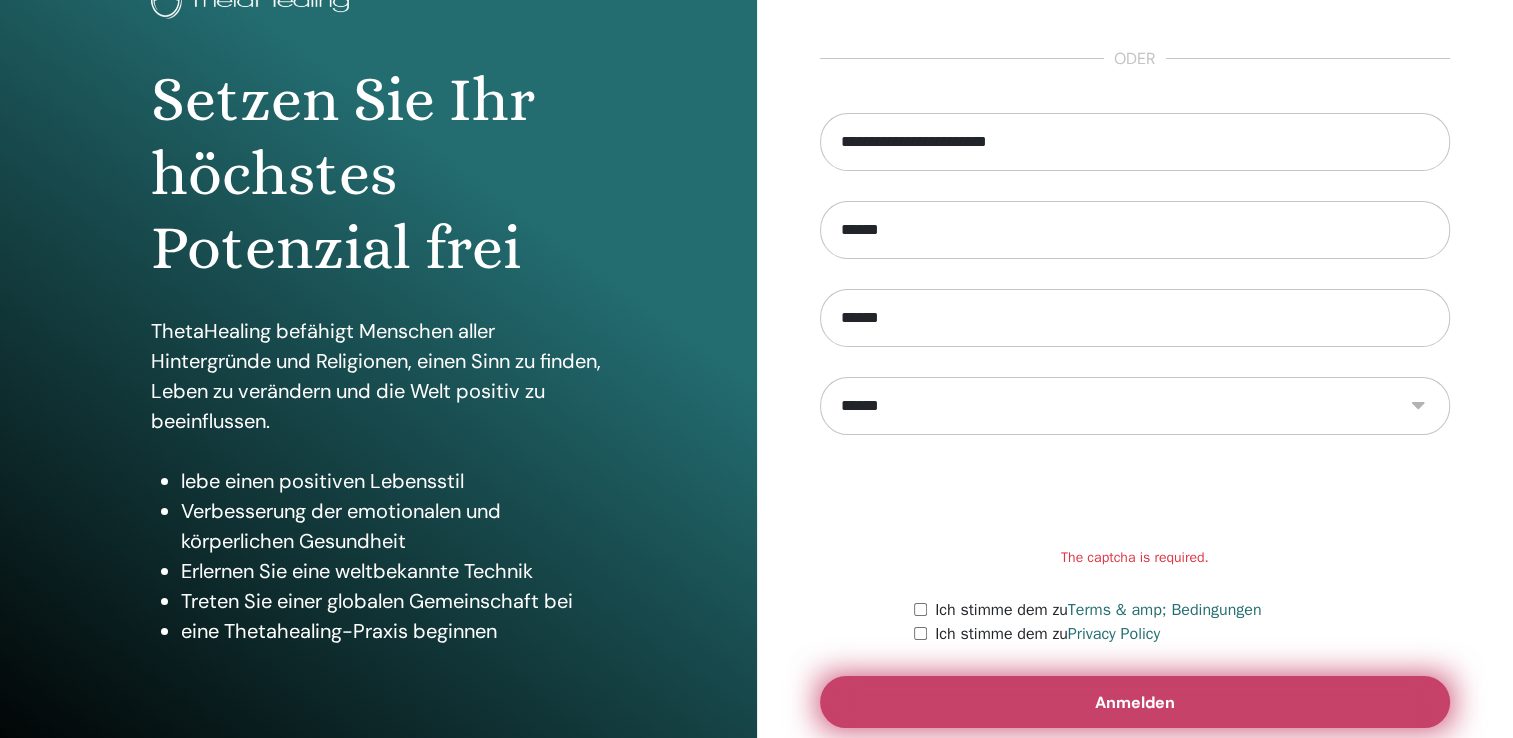 click on "Anmelden" at bounding box center [1135, 702] 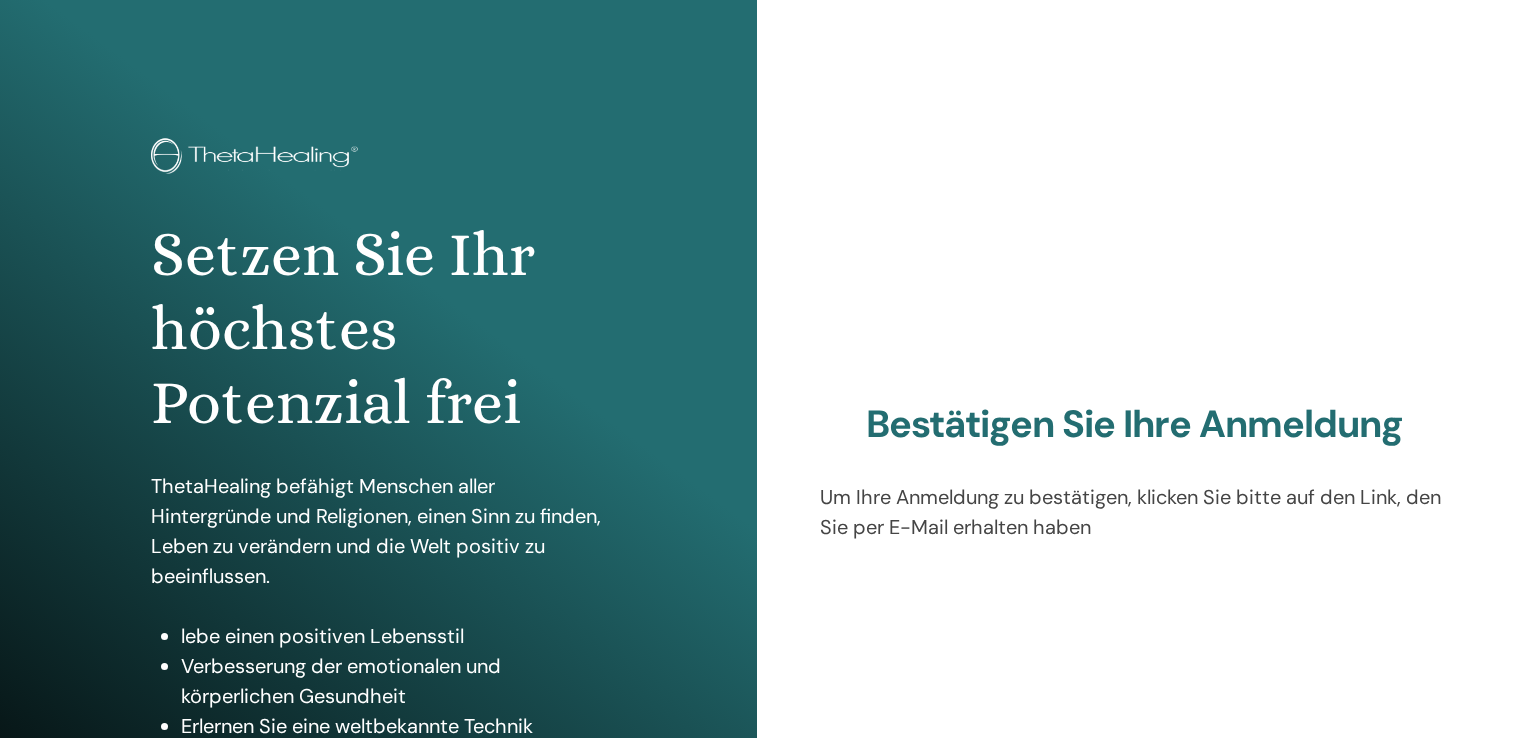 scroll, scrollTop: 0, scrollLeft: 0, axis: both 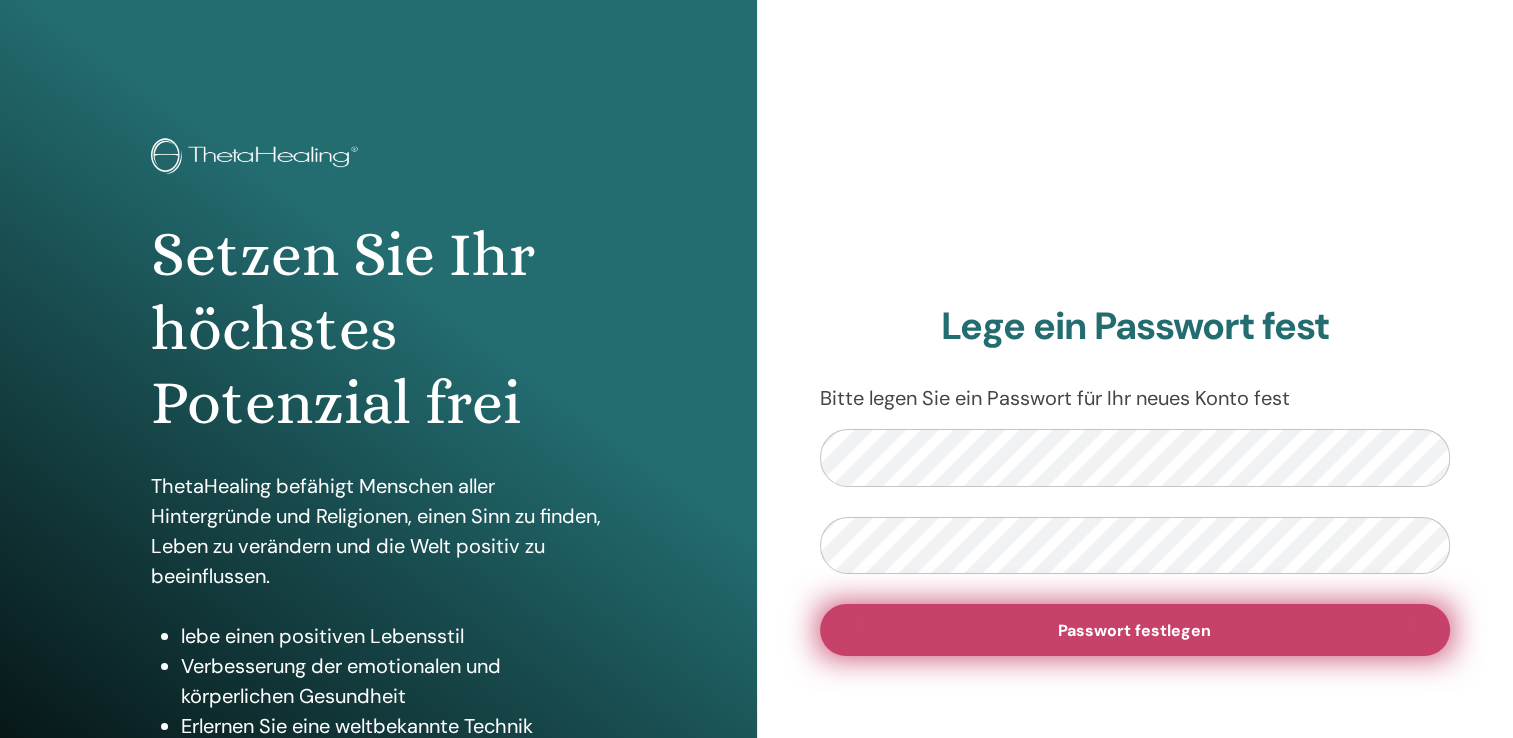 click on "Passwort festlegen" at bounding box center [1135, 630] 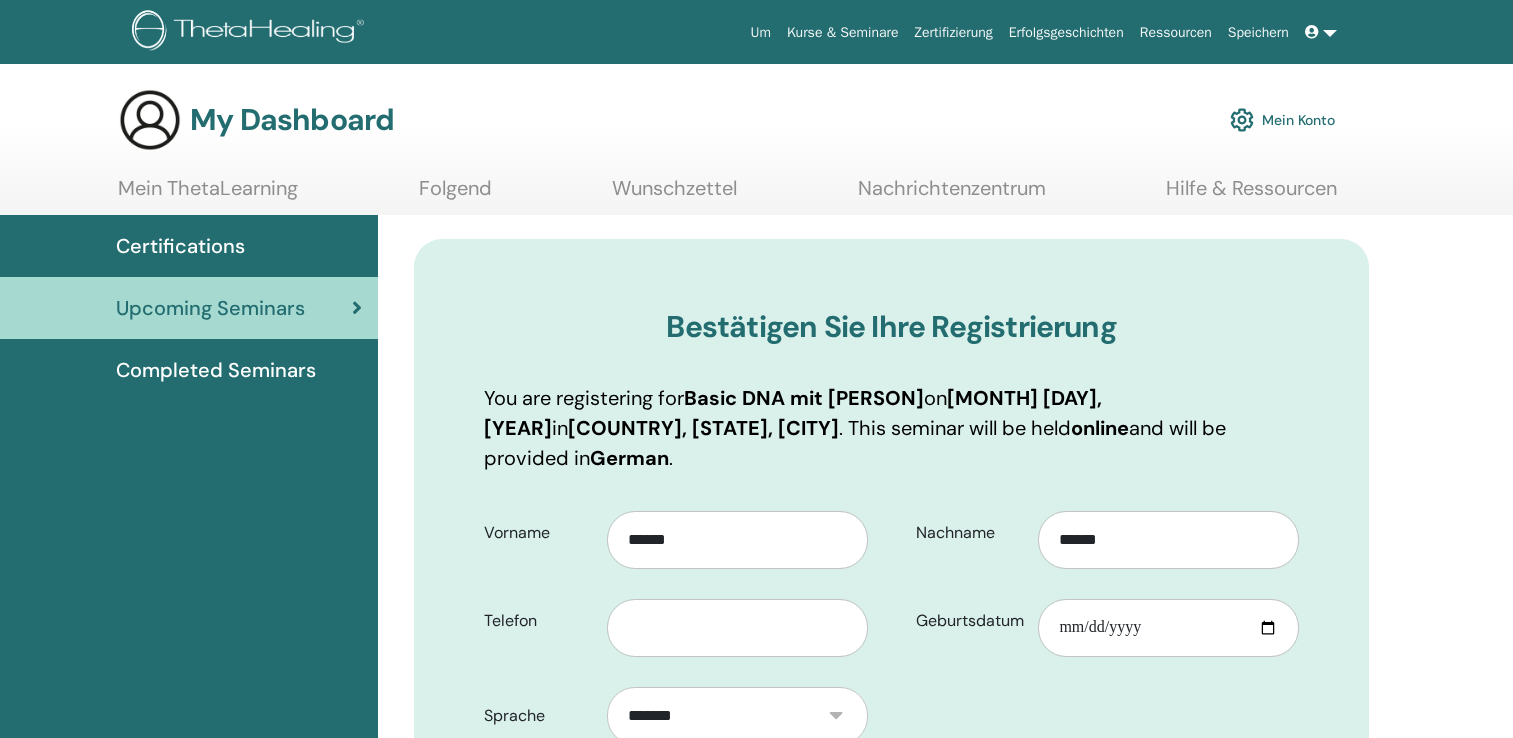 scroll, scrollTop: 0, scrollLeft: 0, axis: both 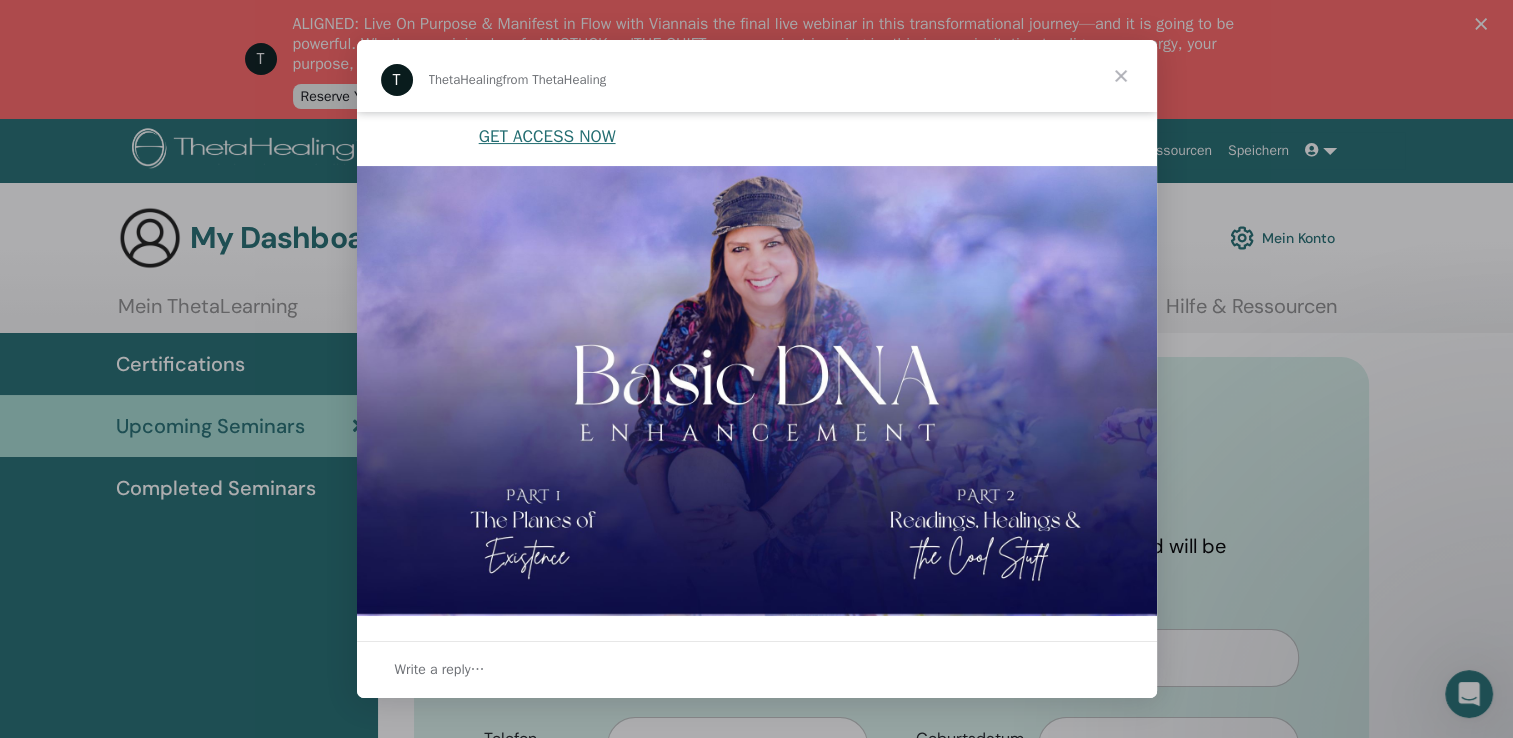 click at bounding box center [1121, 76] 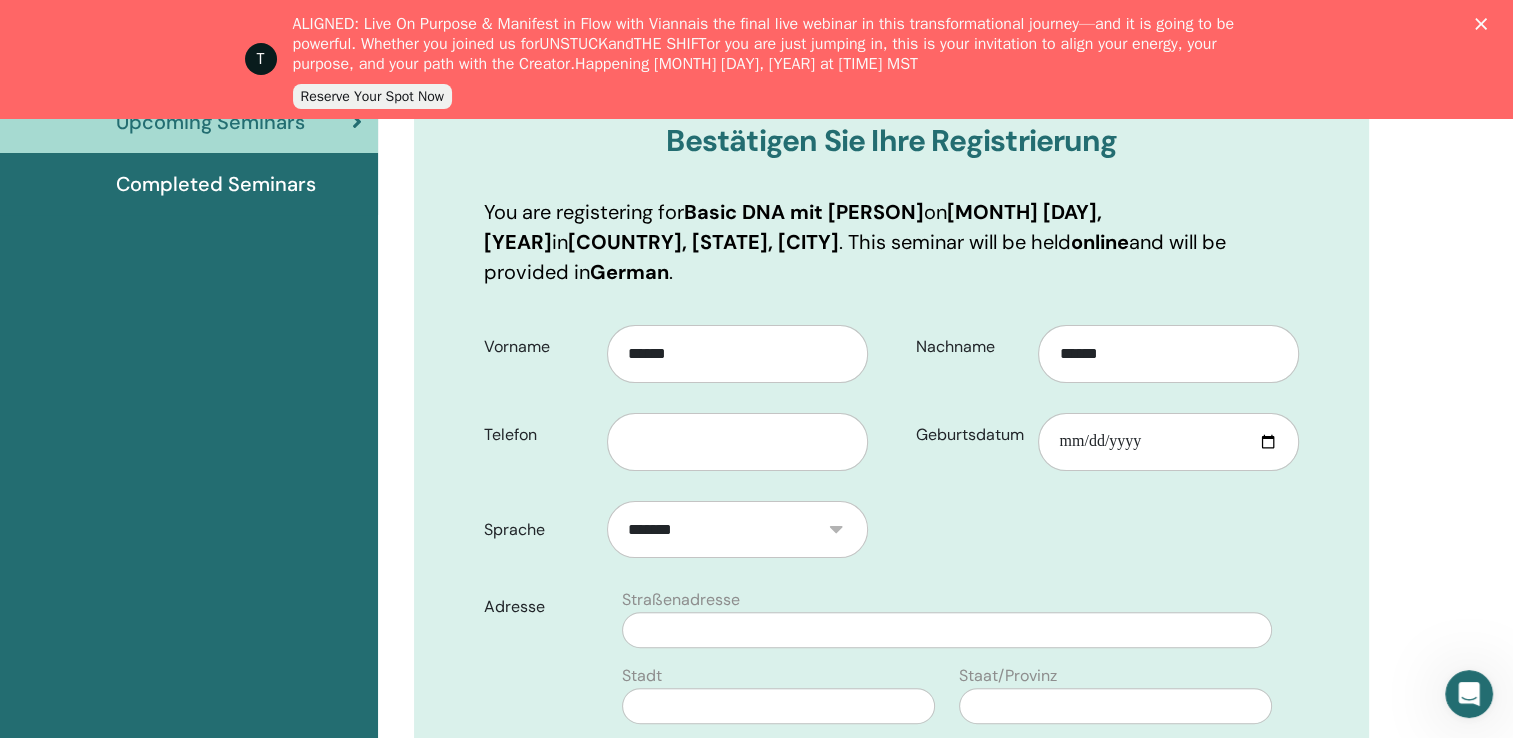 scroll, scrollTop: 351, scrollLeft: 0, axis: vertical 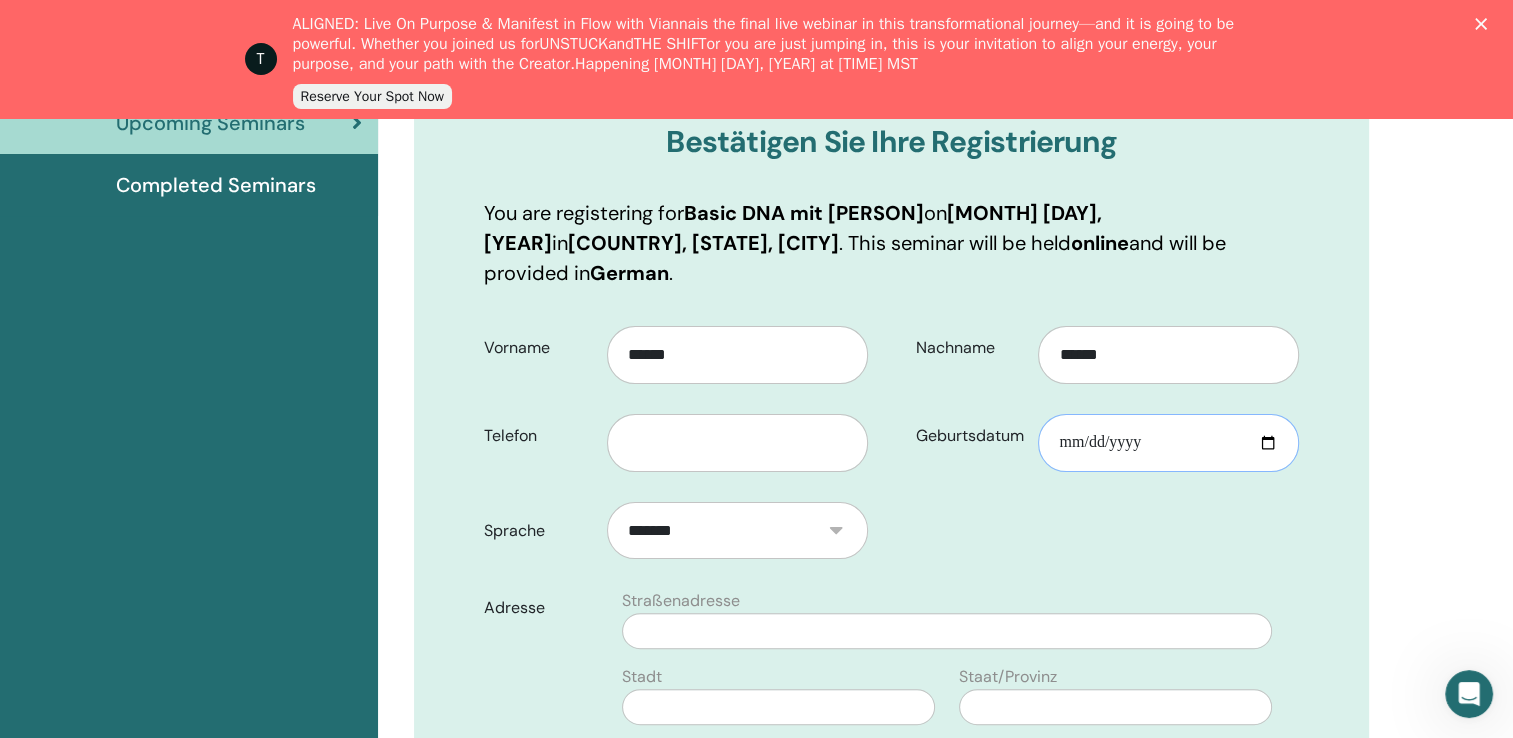 click on "Geburtsdatum" at bounding box center (1168, 443) 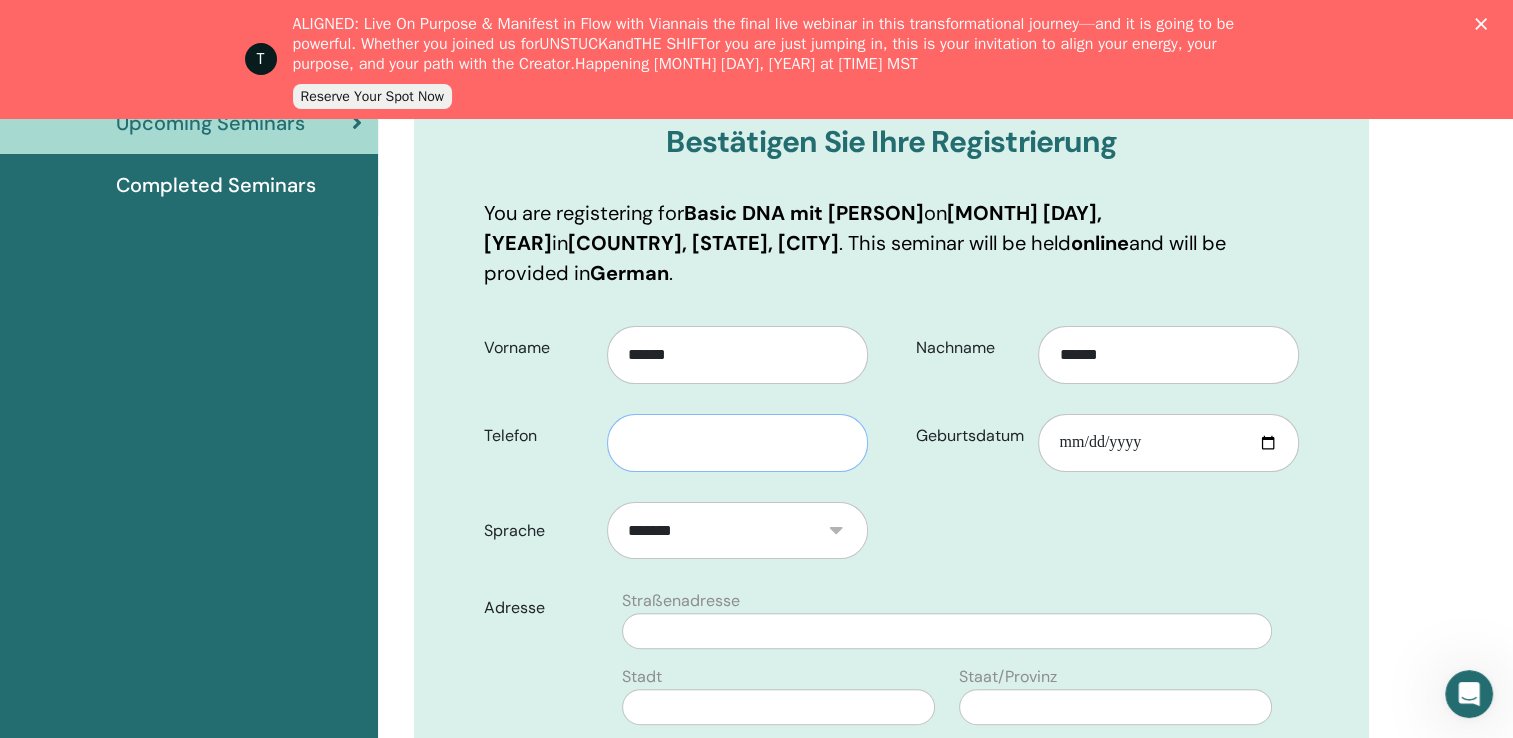 click at bounding box center [737, 443] 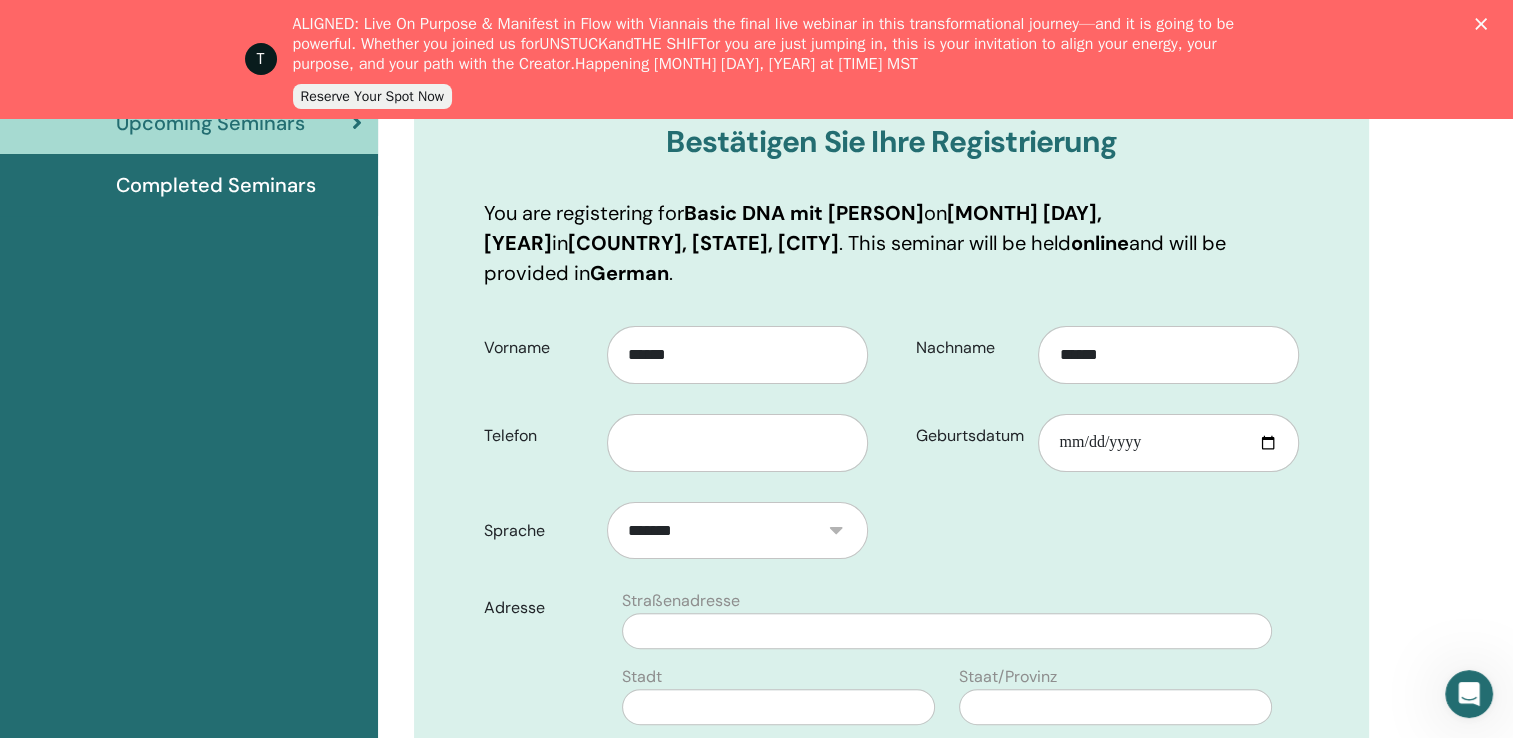 click on "**********" at bounding box center (891, 757) 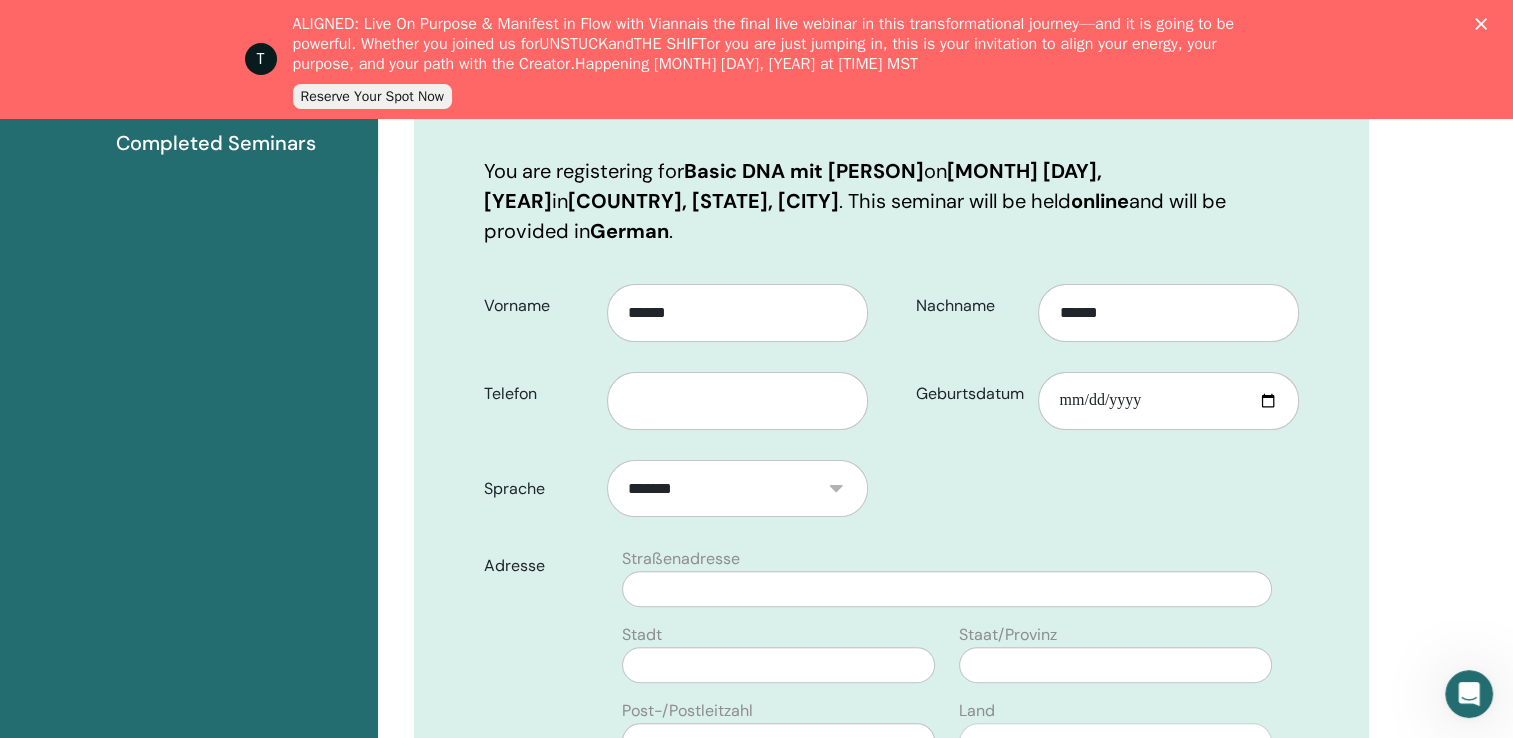 scroll, scrollTop: 403, scrollLeft: 0, axis: vertical 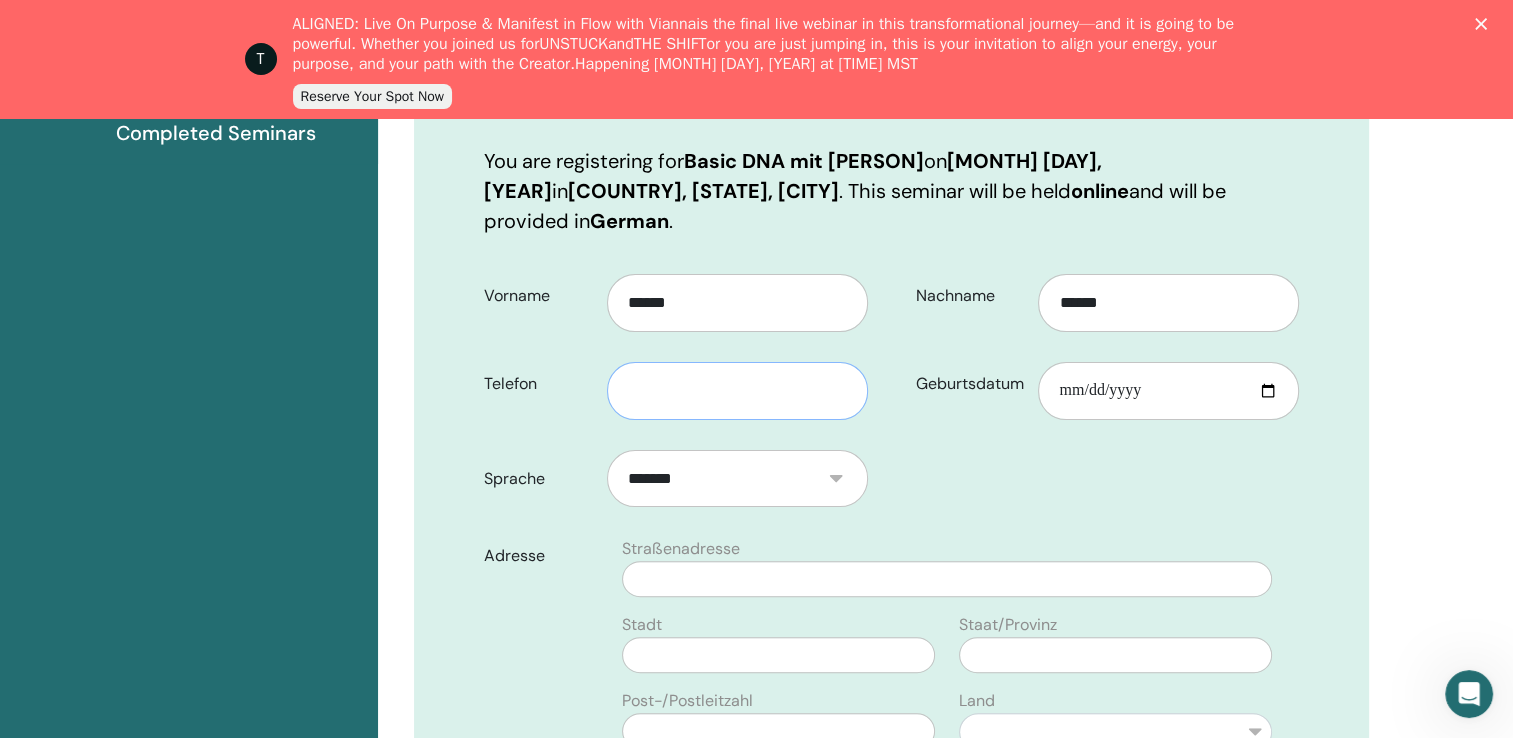 click at bounding box center [737, 391] 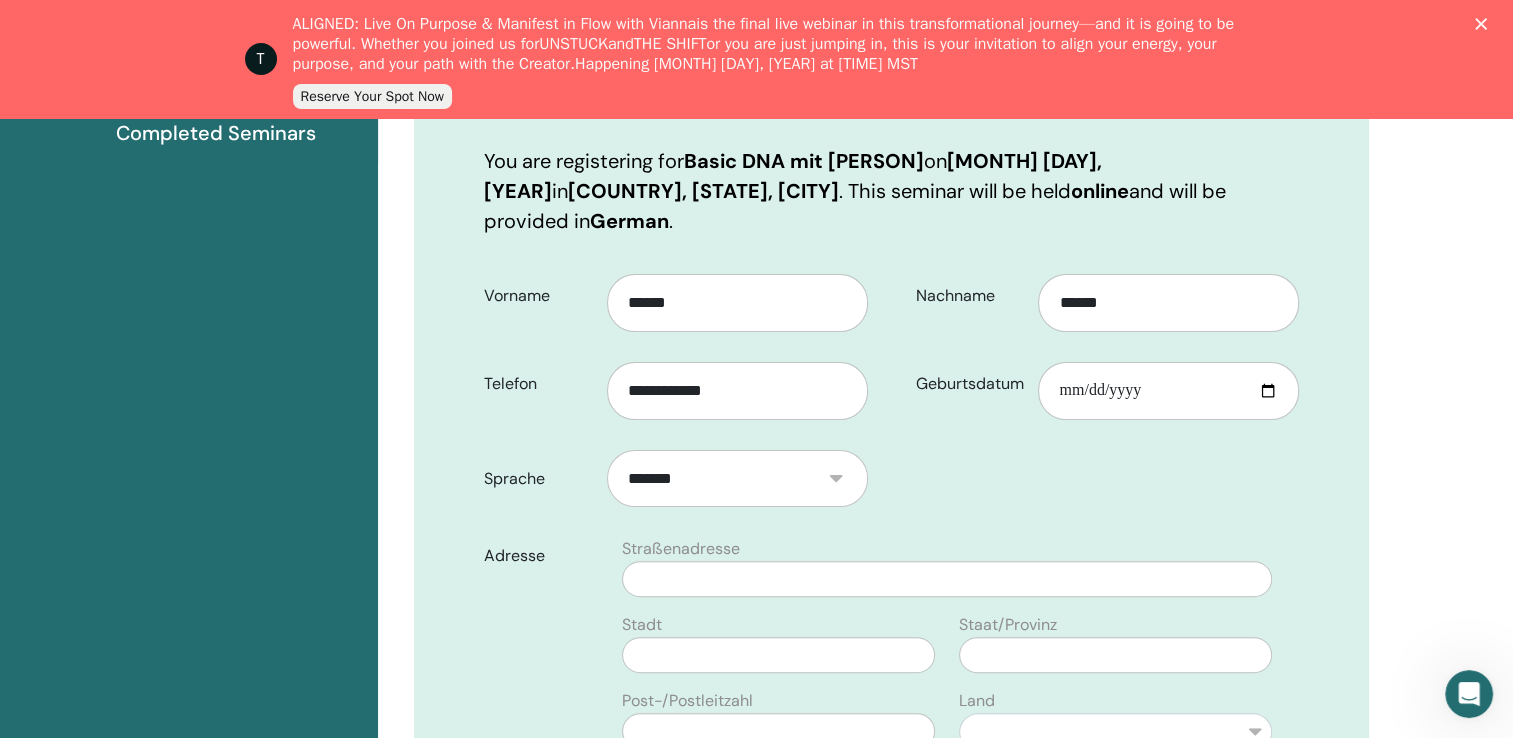 type on "**********" 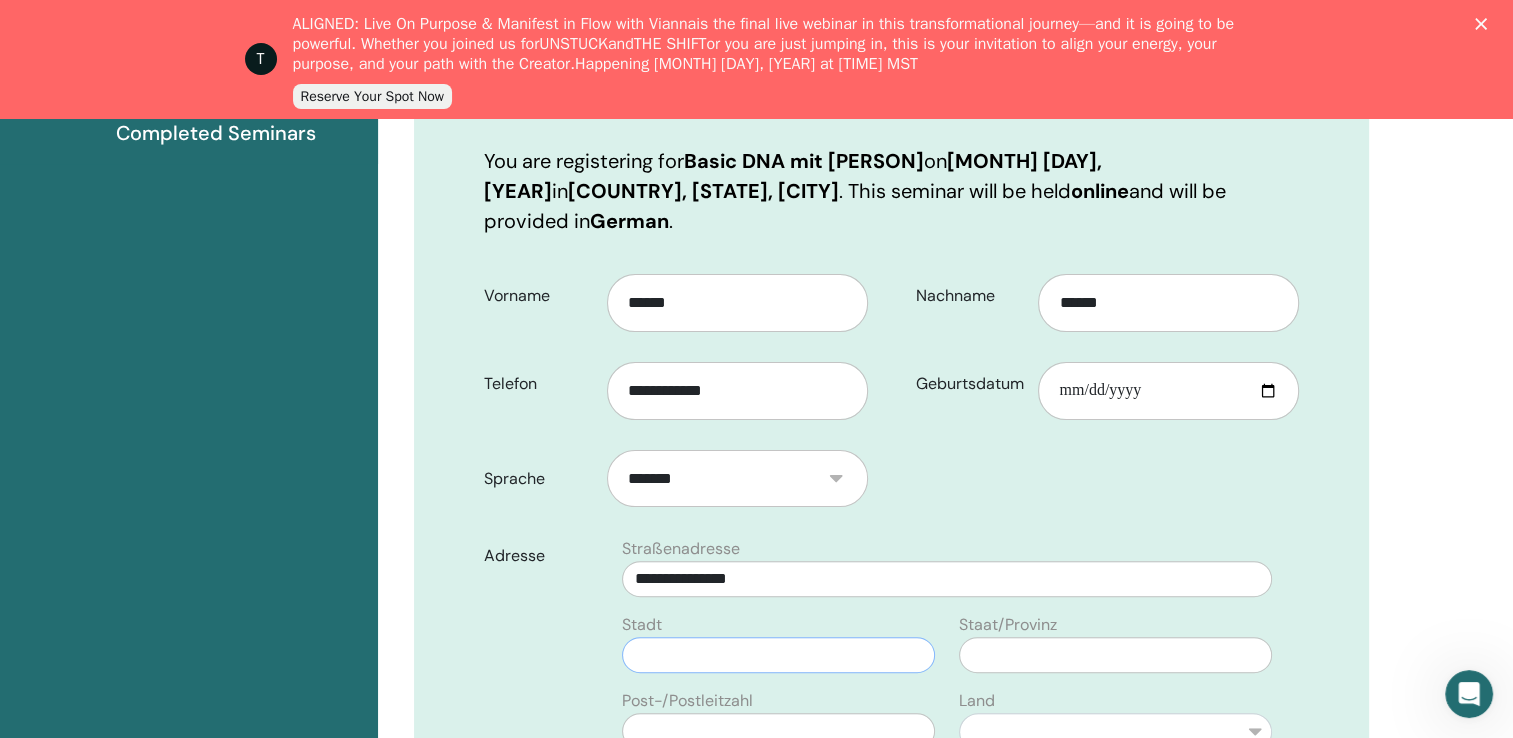 type on "*****" 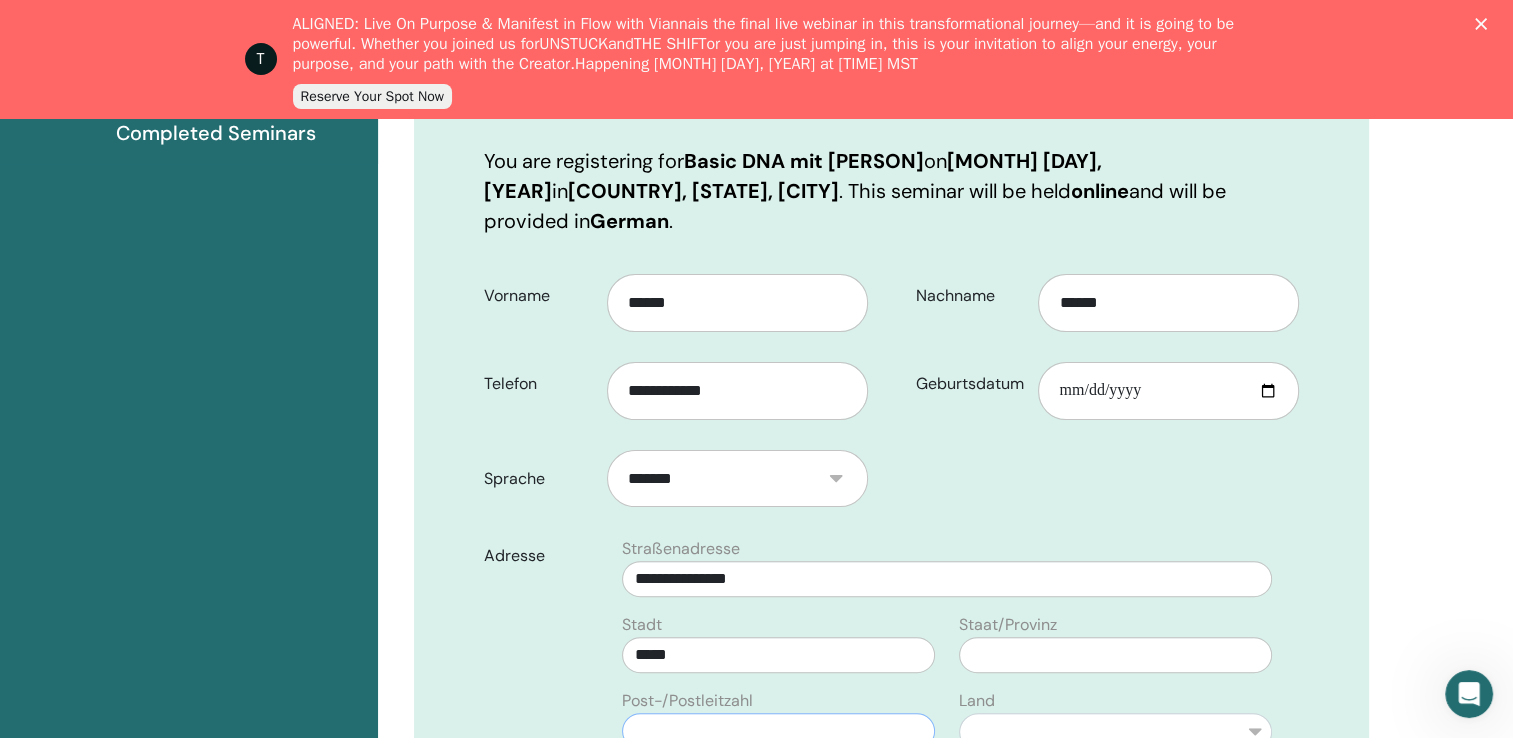 type on "*****" 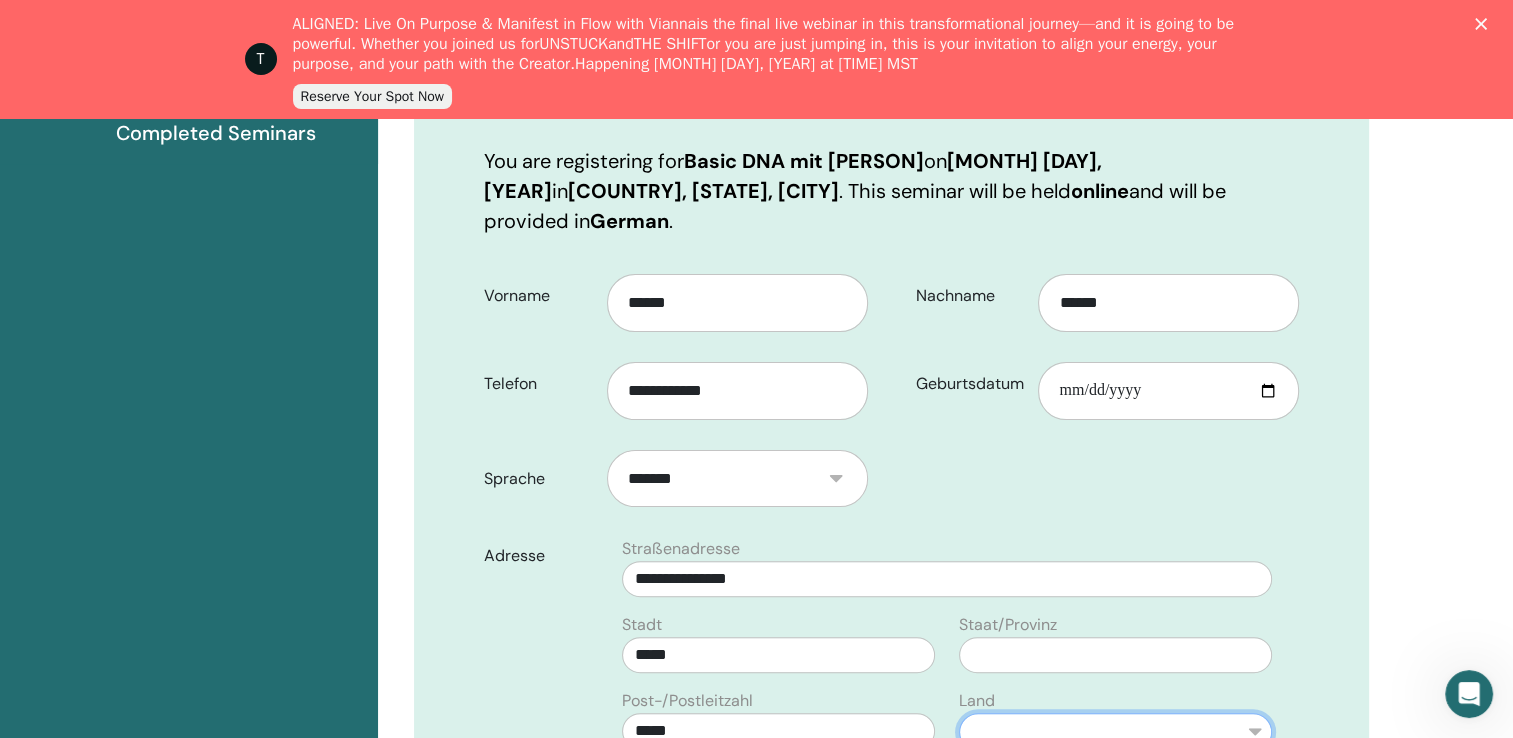 select on "**" 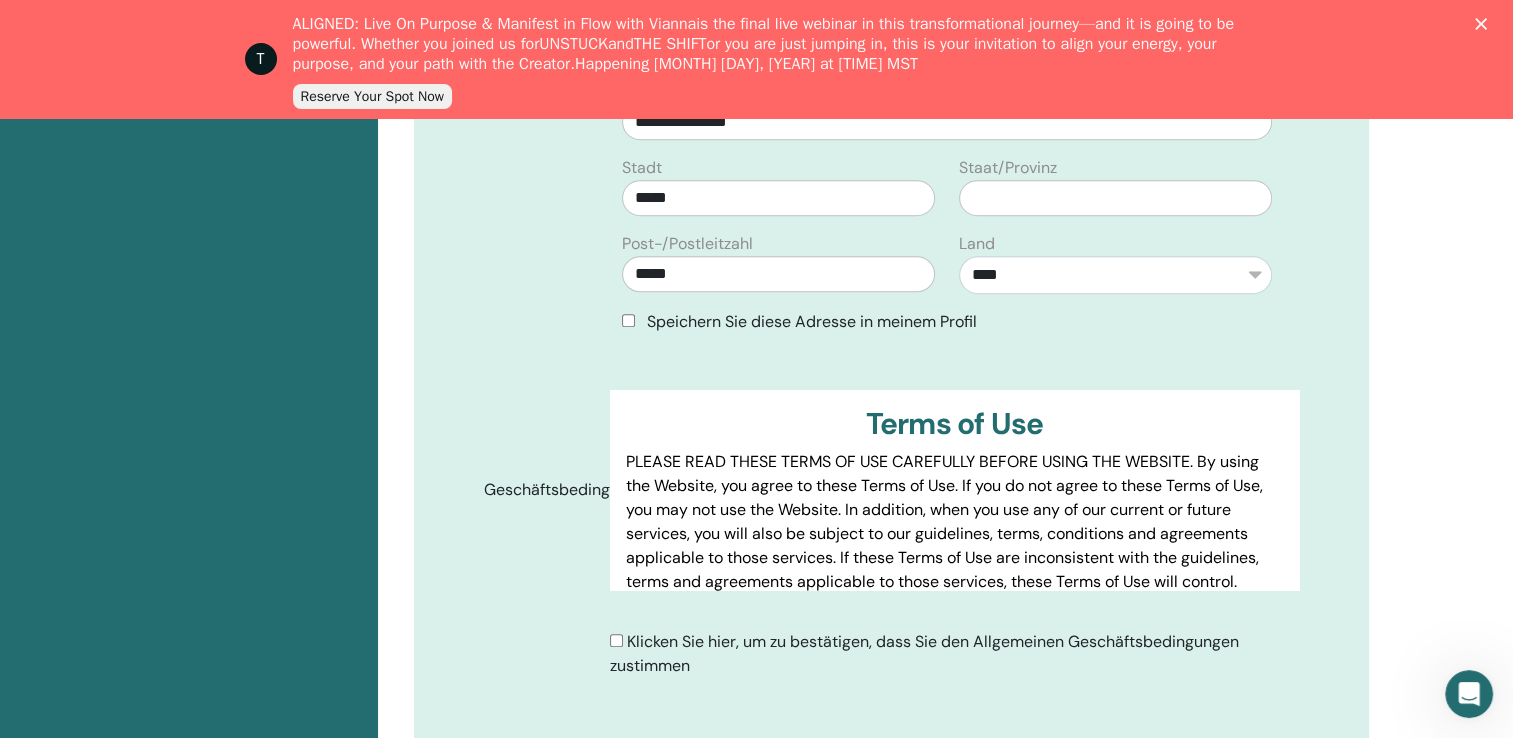 scroll, scrollTop: 863, scrollLeft: 0, axis: vertical 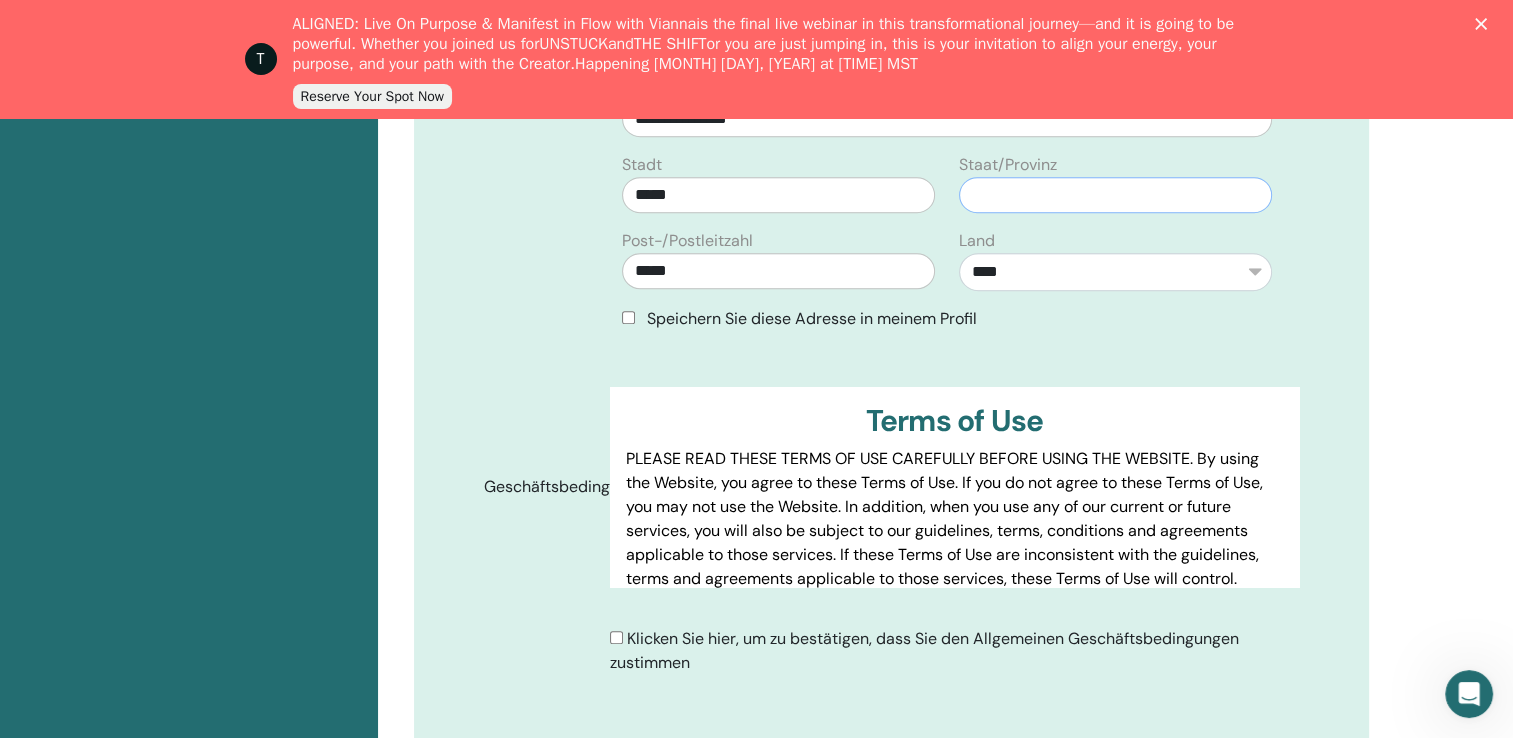 click at bounding box center (1115, 195) 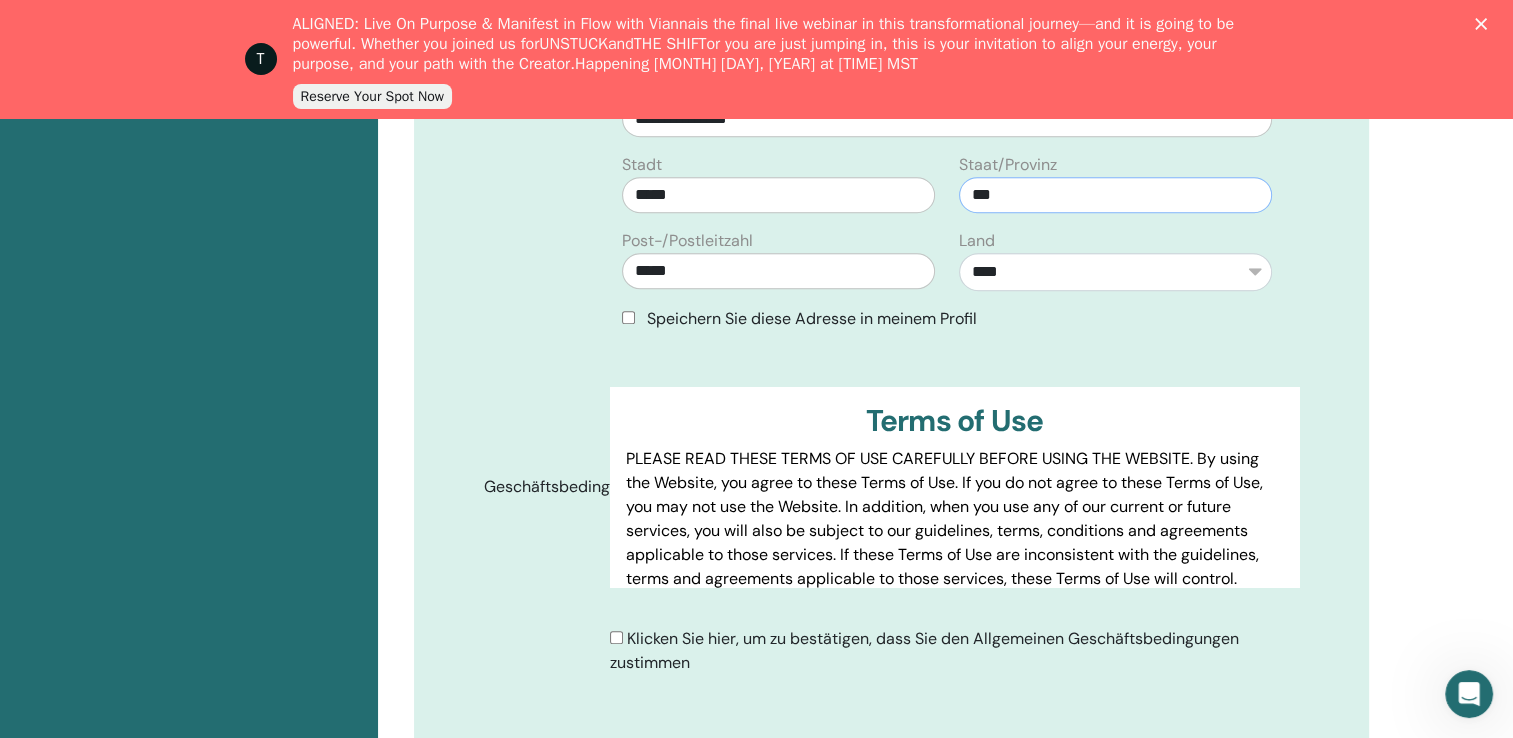 type on "***" 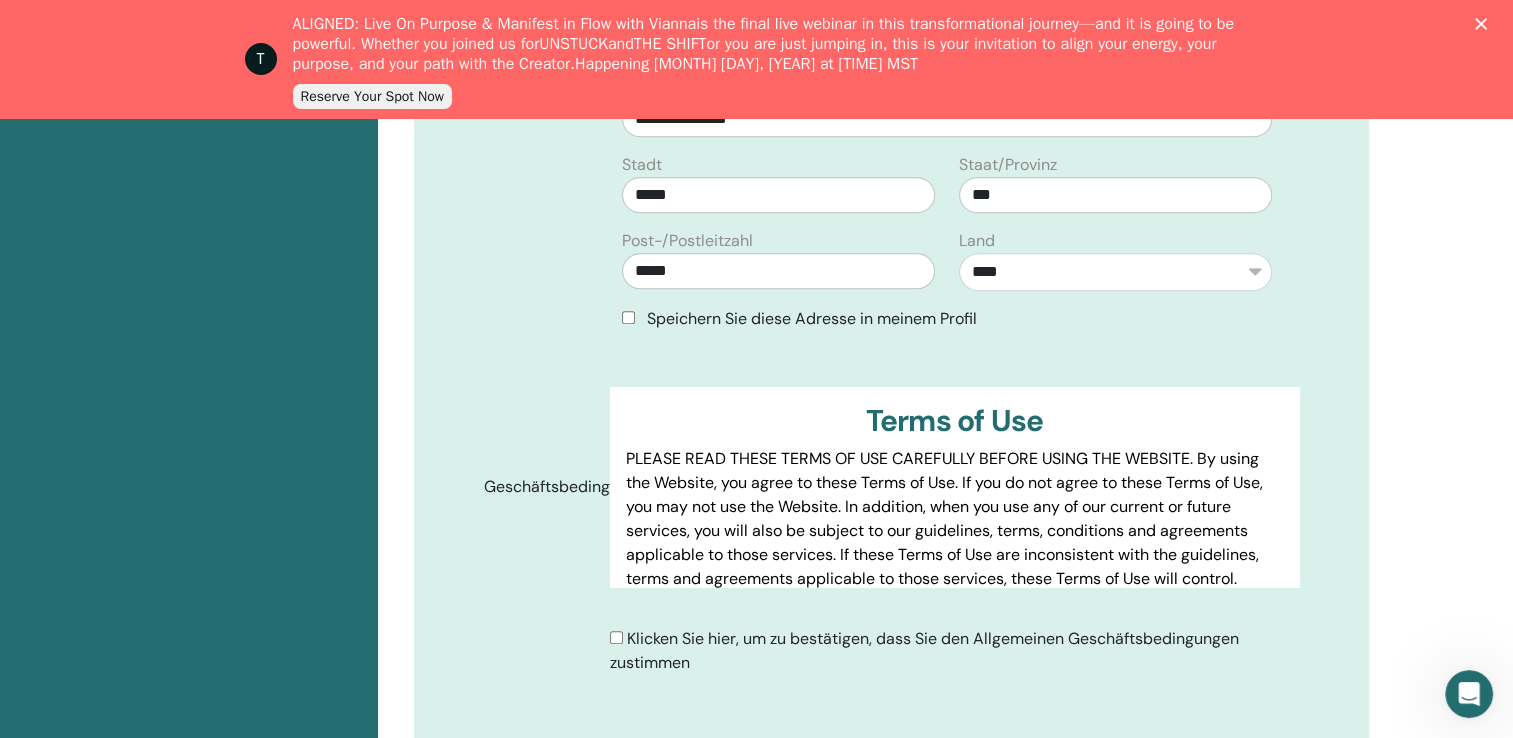 click on "**********" at bounding box center (891, 220) 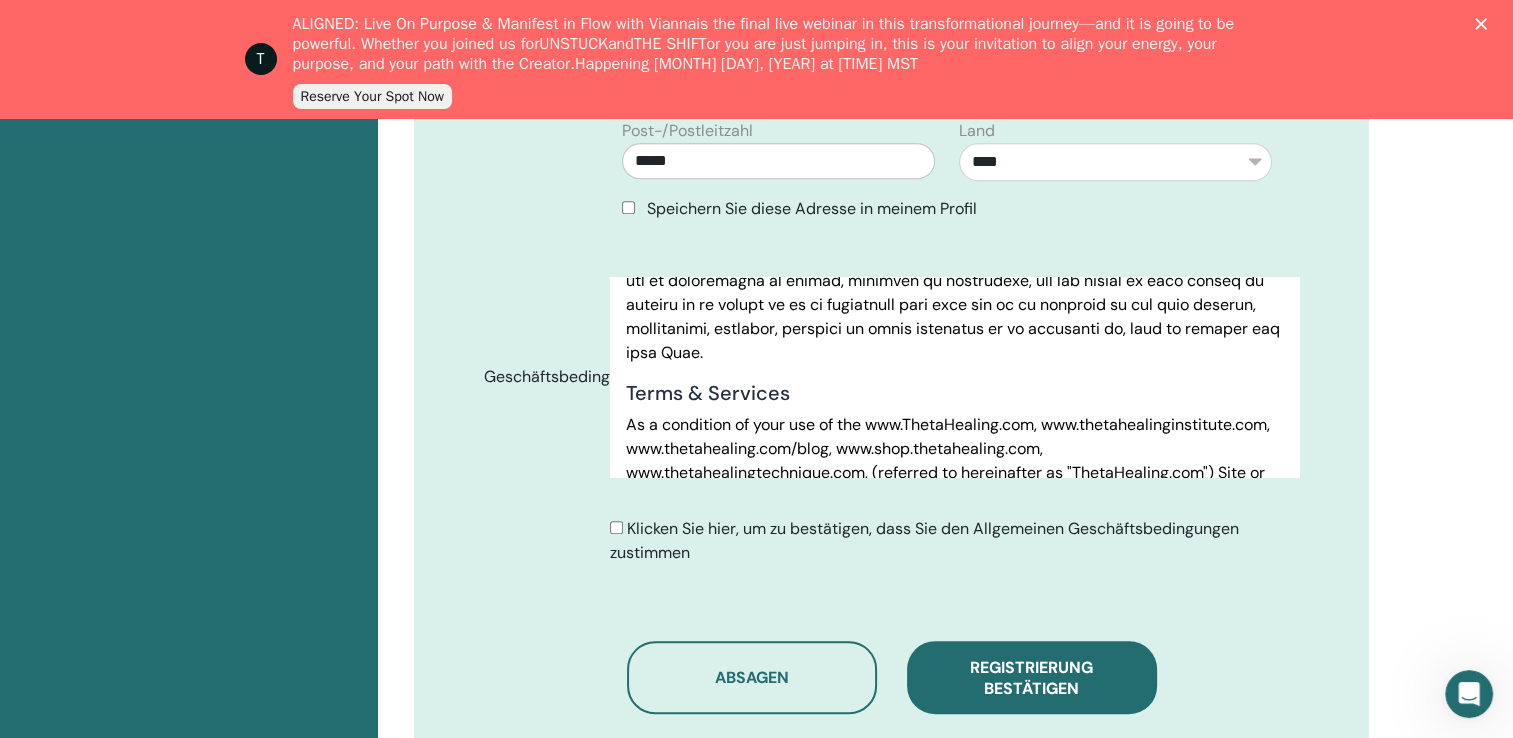 scroll, scrollTop: 498, scrollLeft: 0, axis: vertical 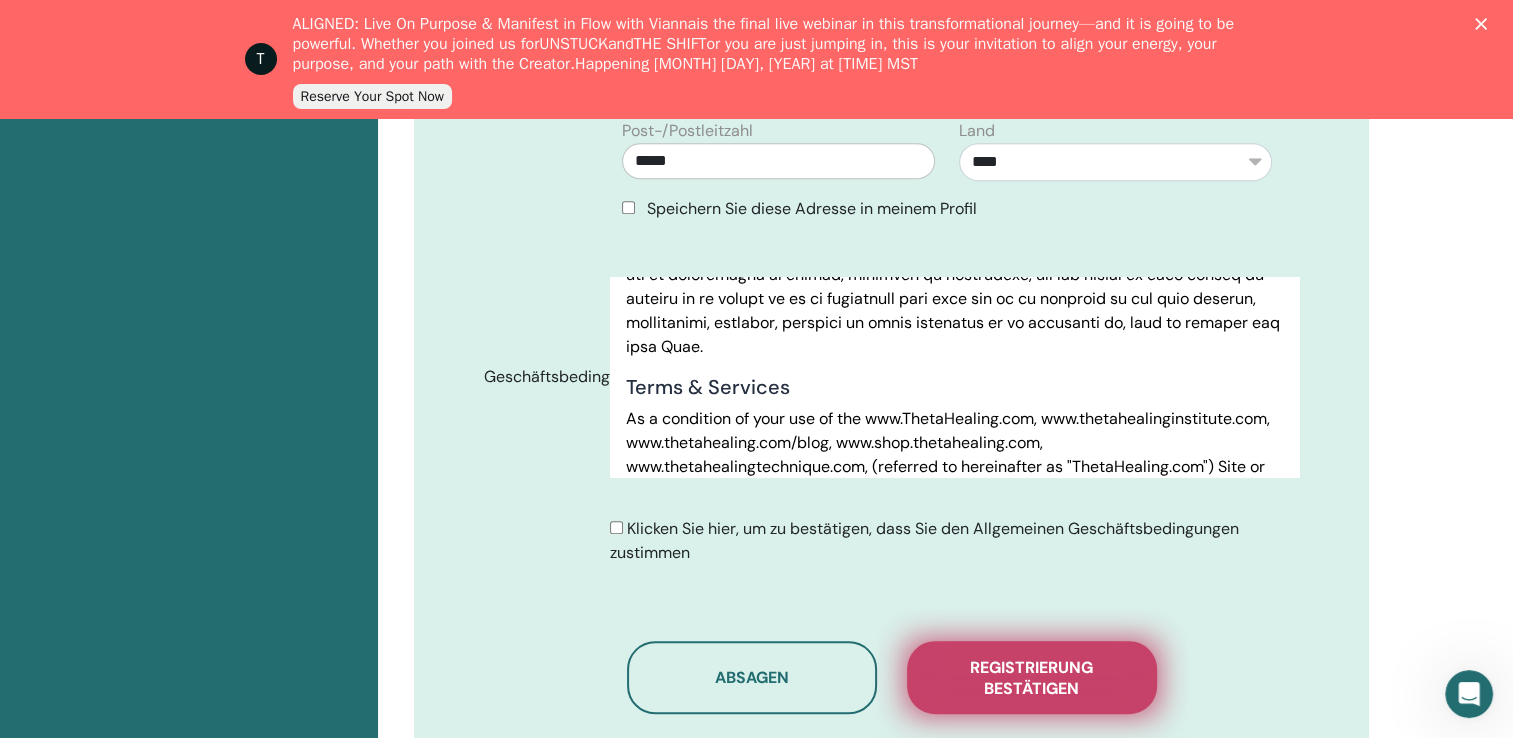 click on "Registrierung bestätigen" at bounding box center [1032, 678] 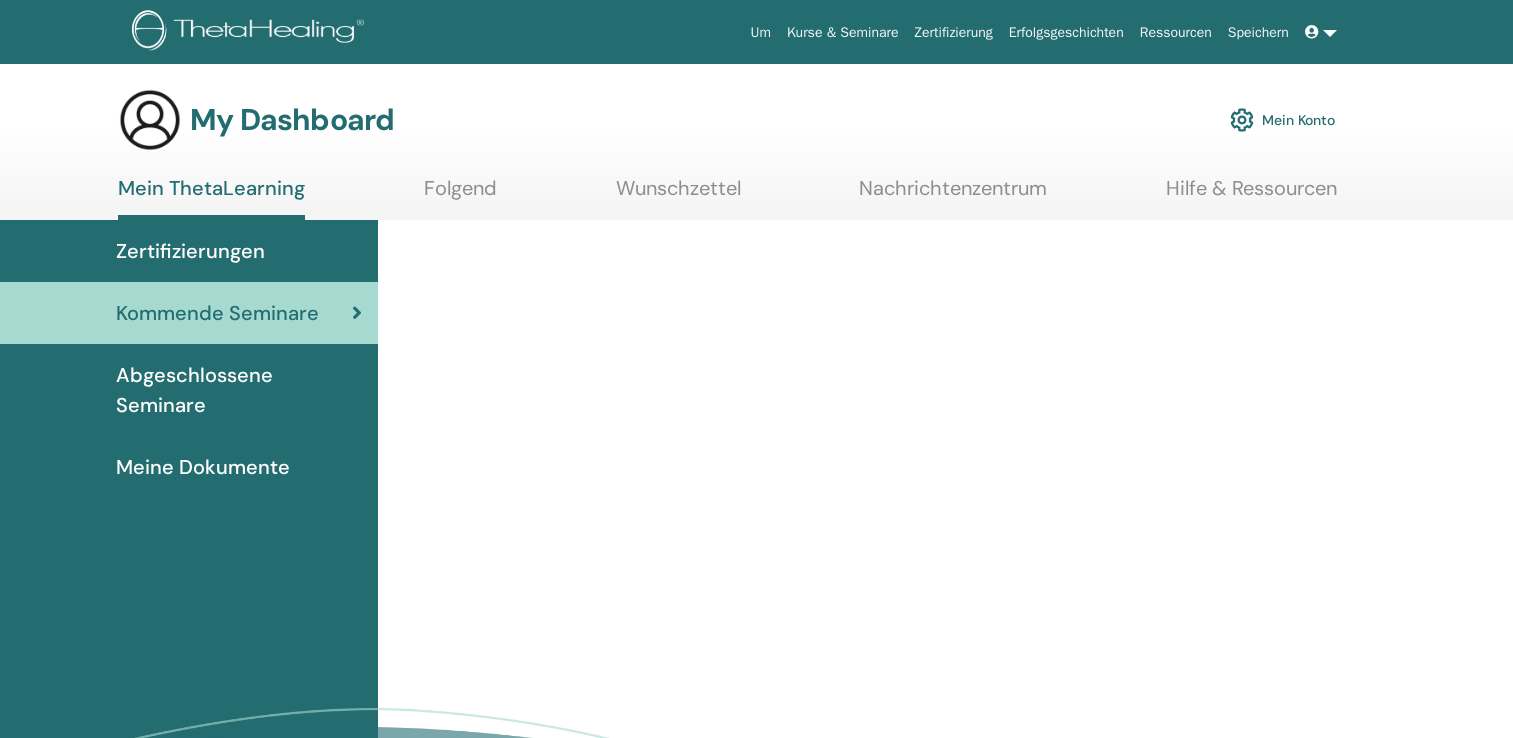 scroll, scrollTop: 0, scrollLeft: 0, axis: both 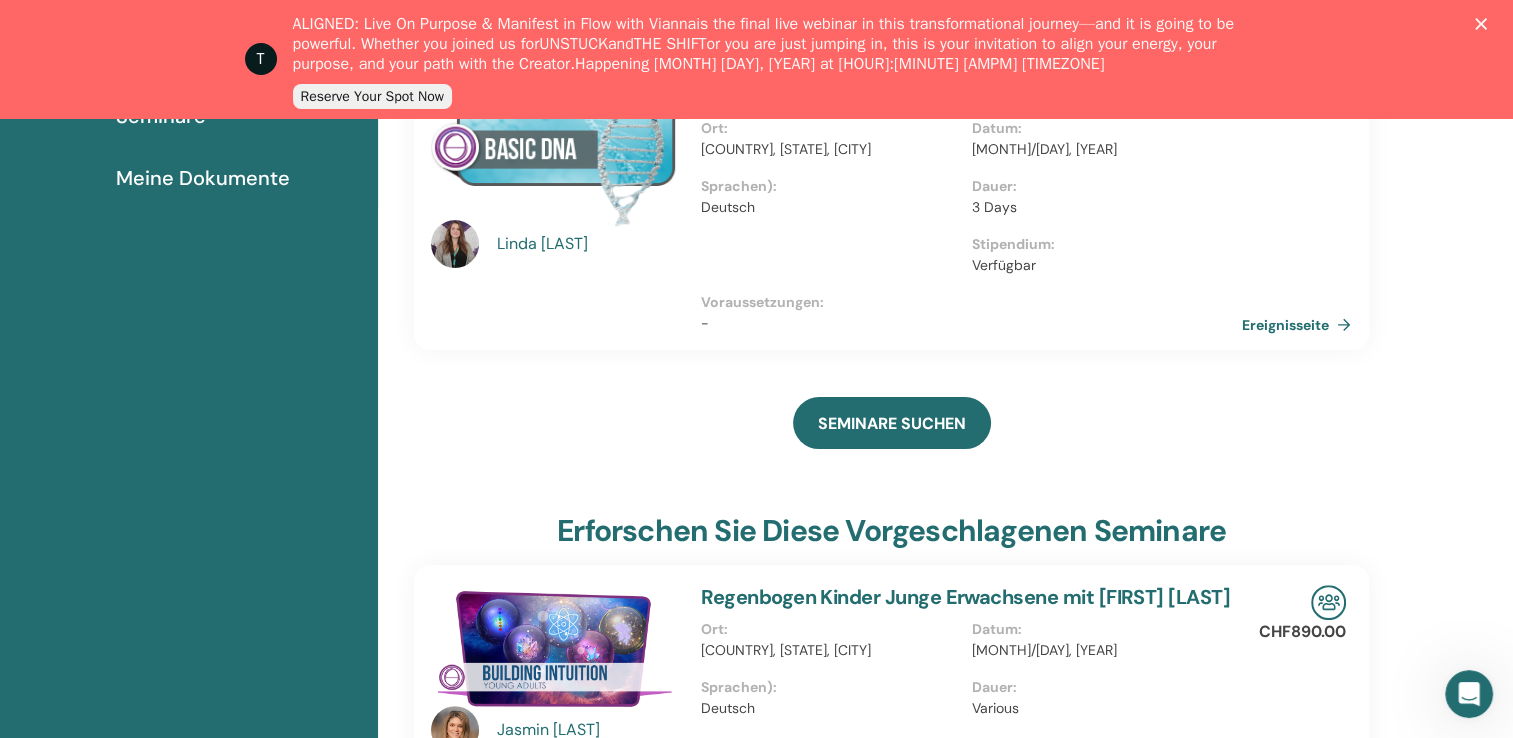 click 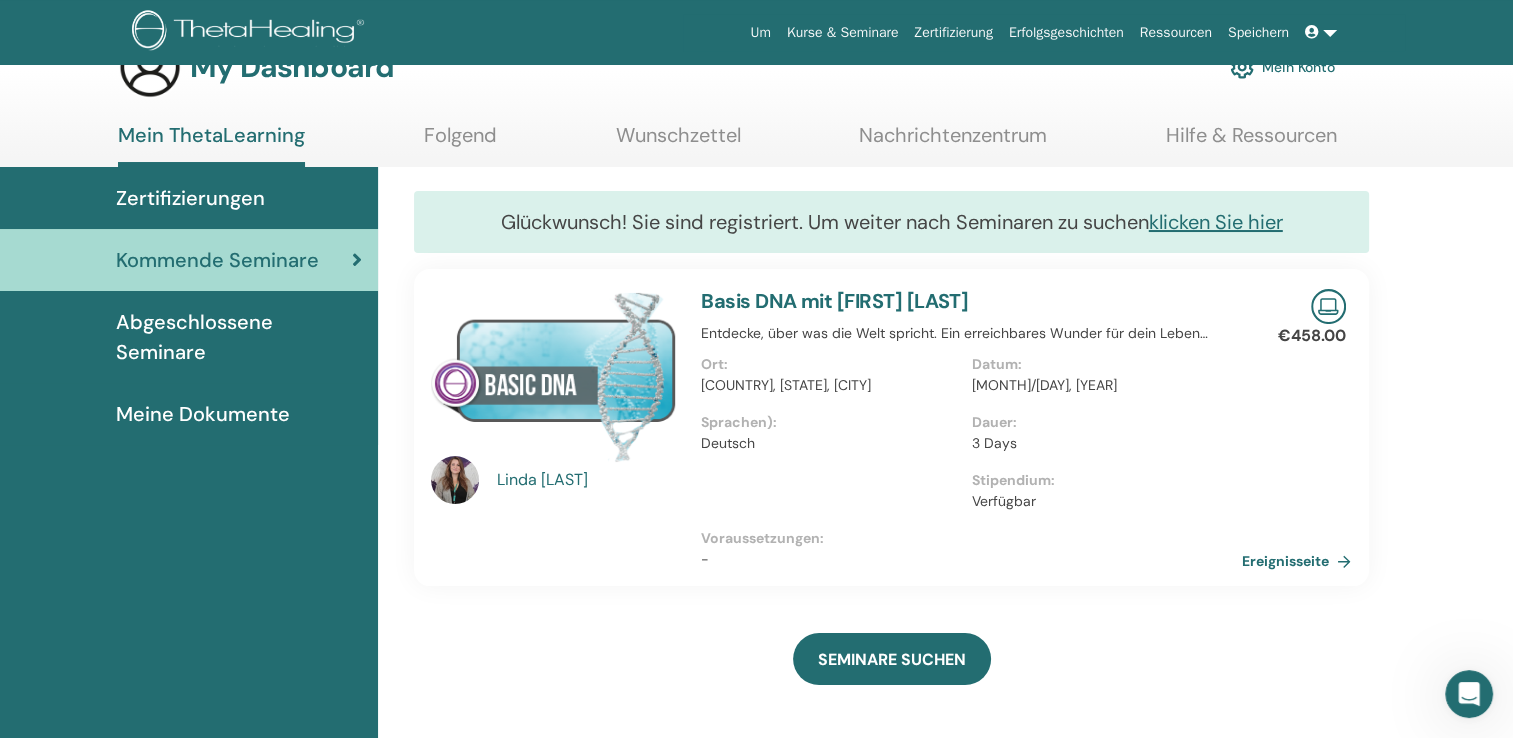 scroll, scrollTop: 52, scrollLeft: 0, axis: vertical 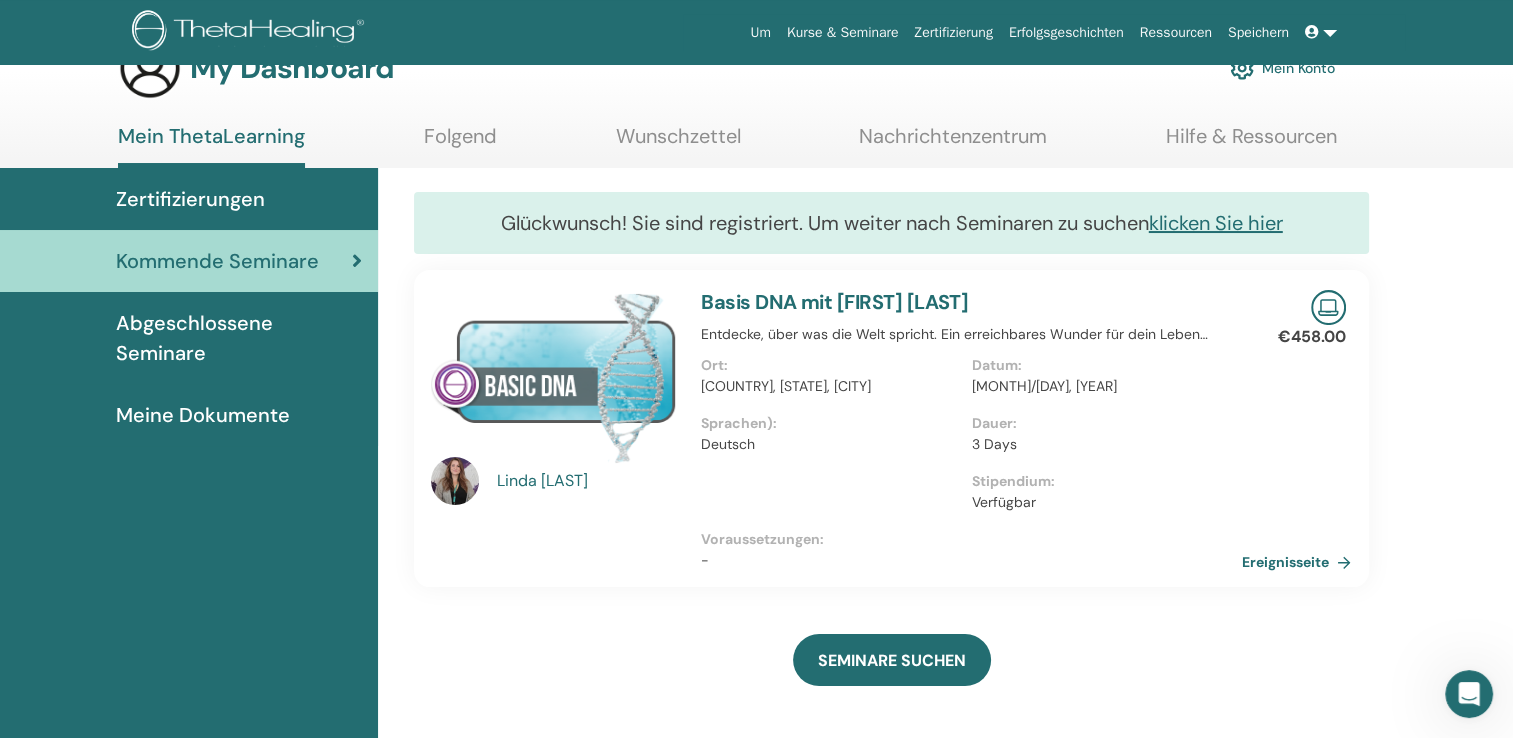 click at bounding box center [1328, 307] 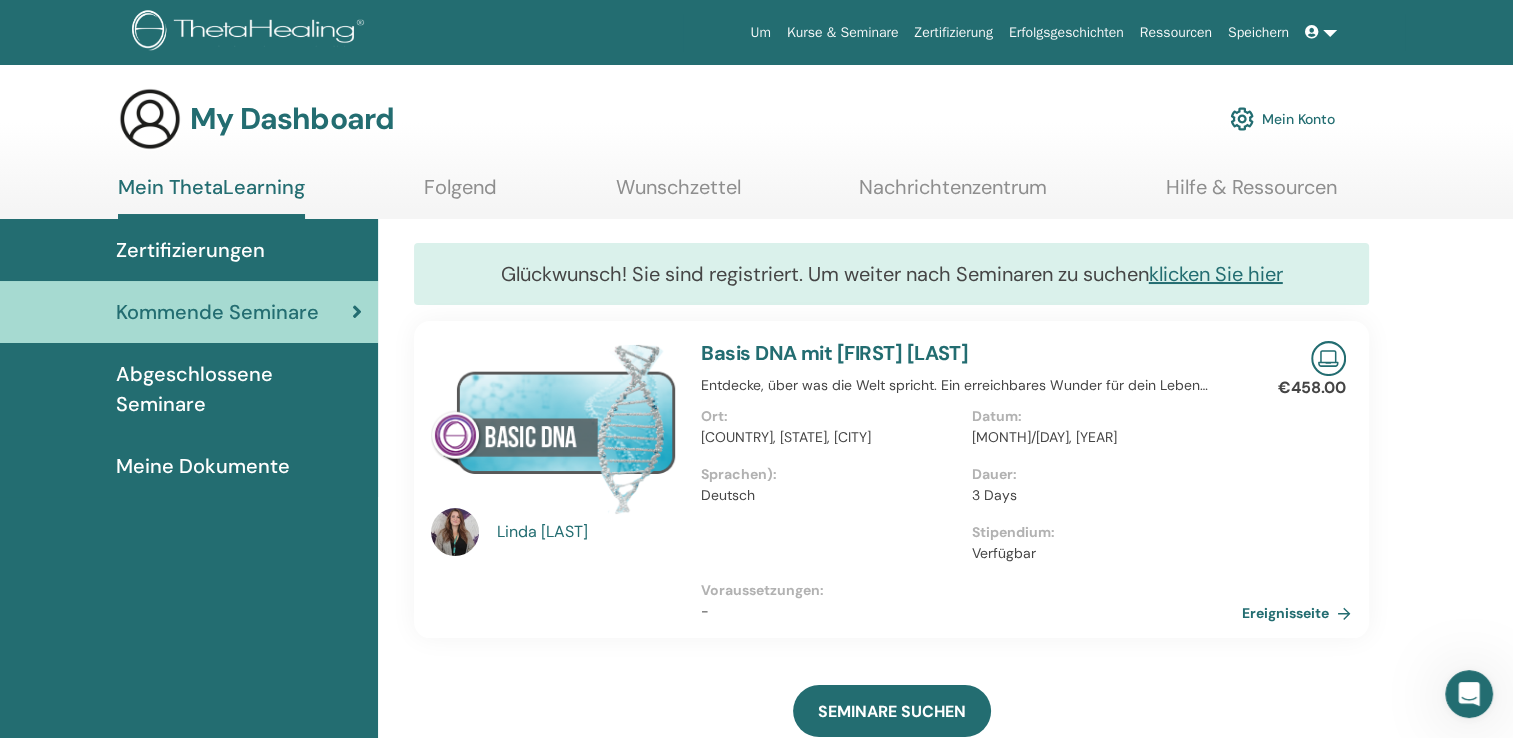 scroll, scrollTop: 0, scrollLeft: 0, axis: both 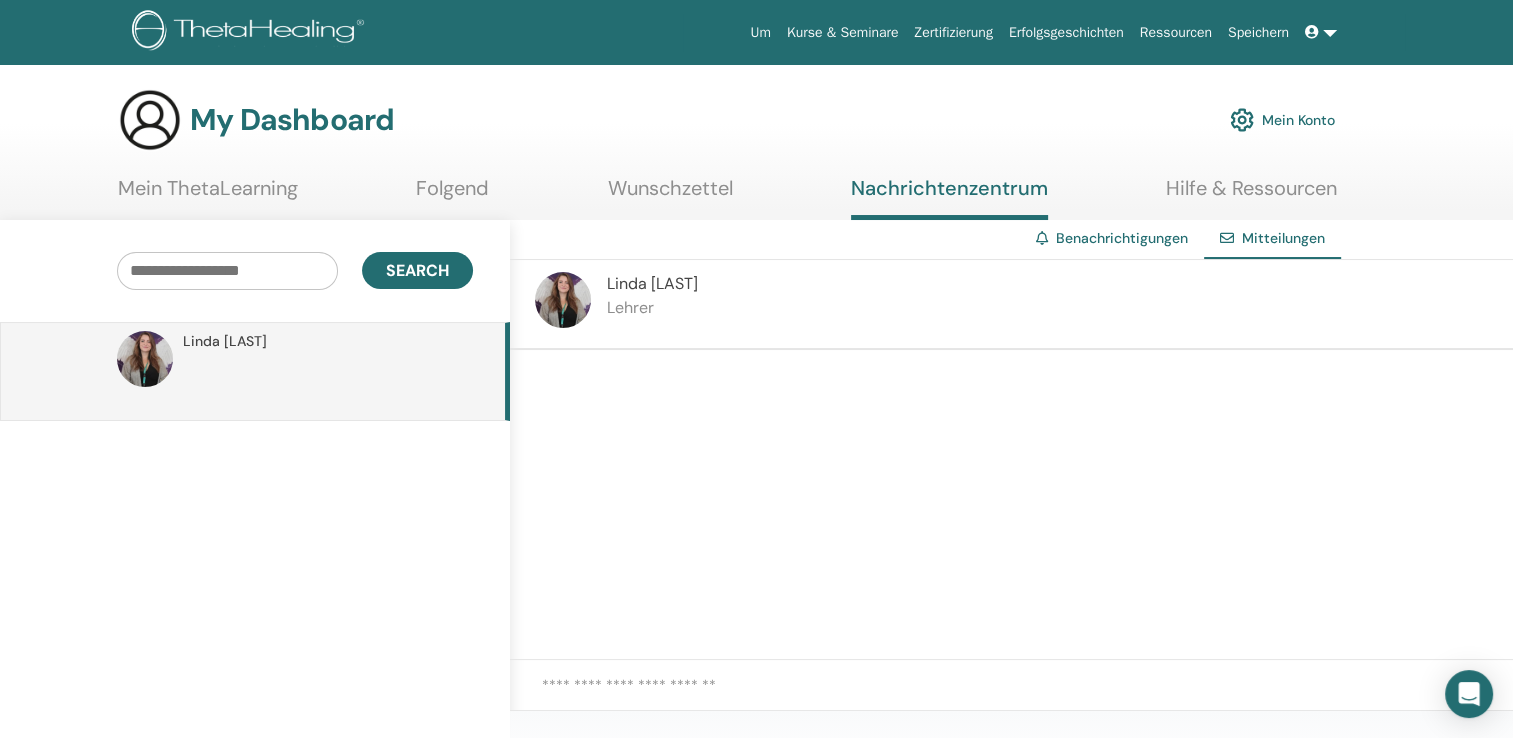 click on "Mein ThetaLearning" at bounding box center (208, 195) 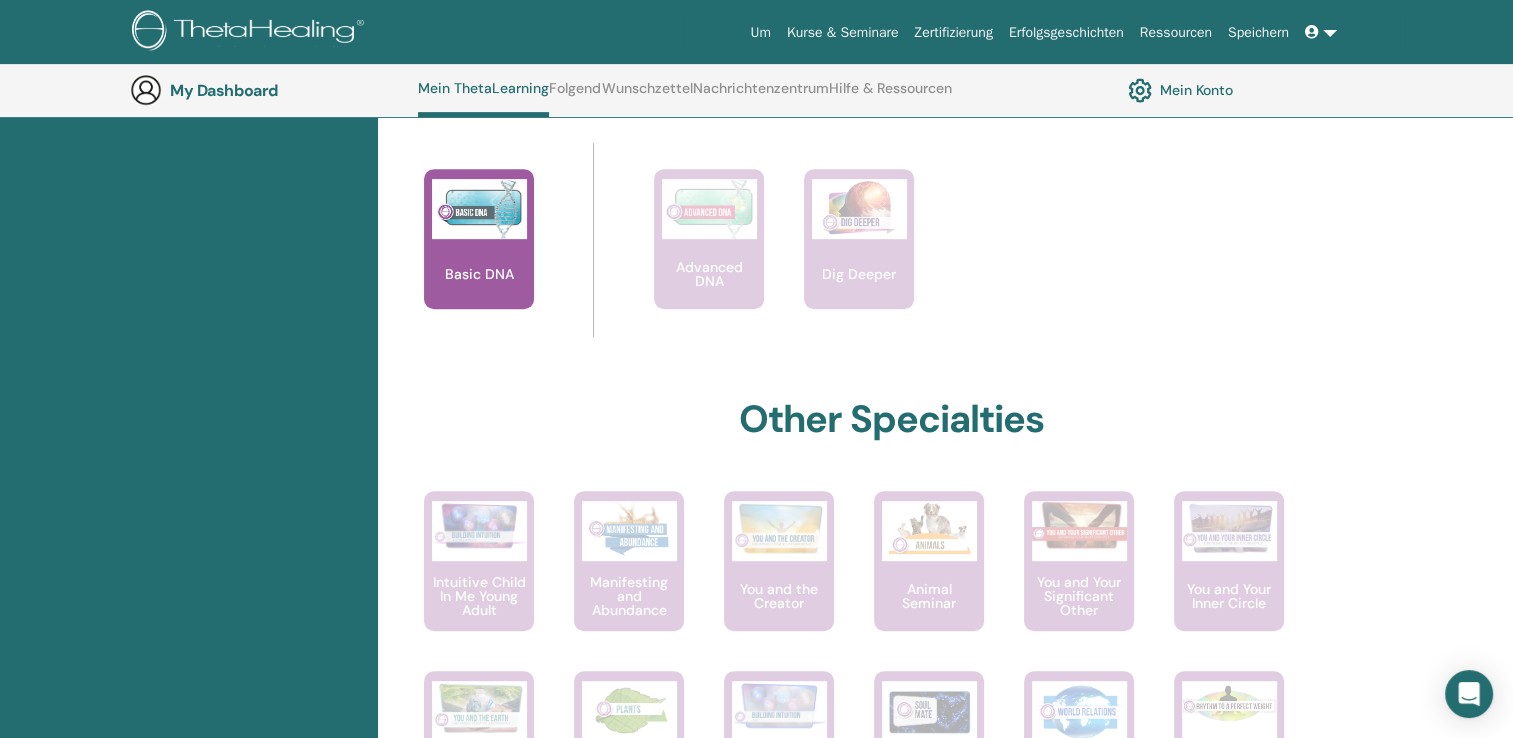 scroll, scrollTop: 805, scrollLeft: 0, axis: vertical 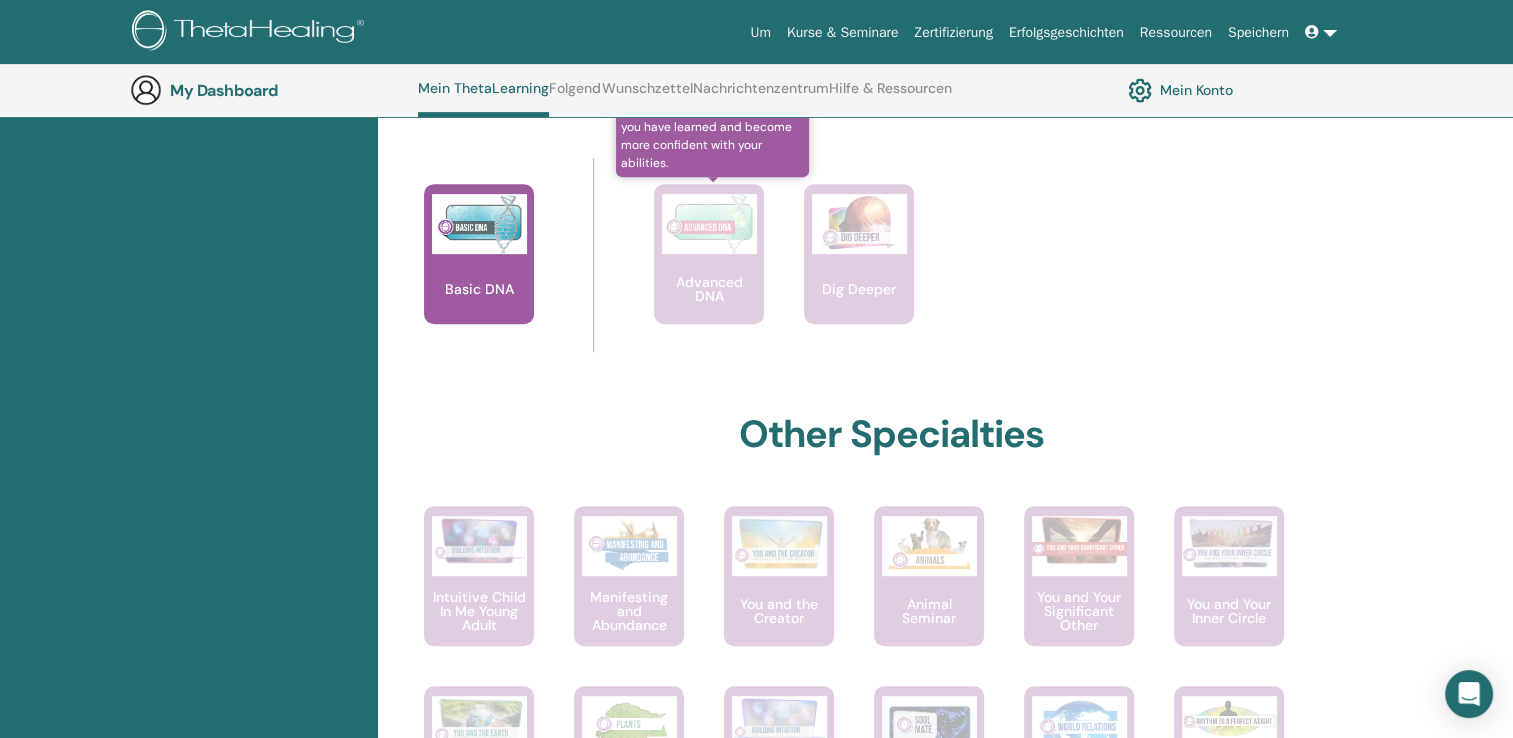 click on "Advanced DNA" at bounding box center (709, 289) 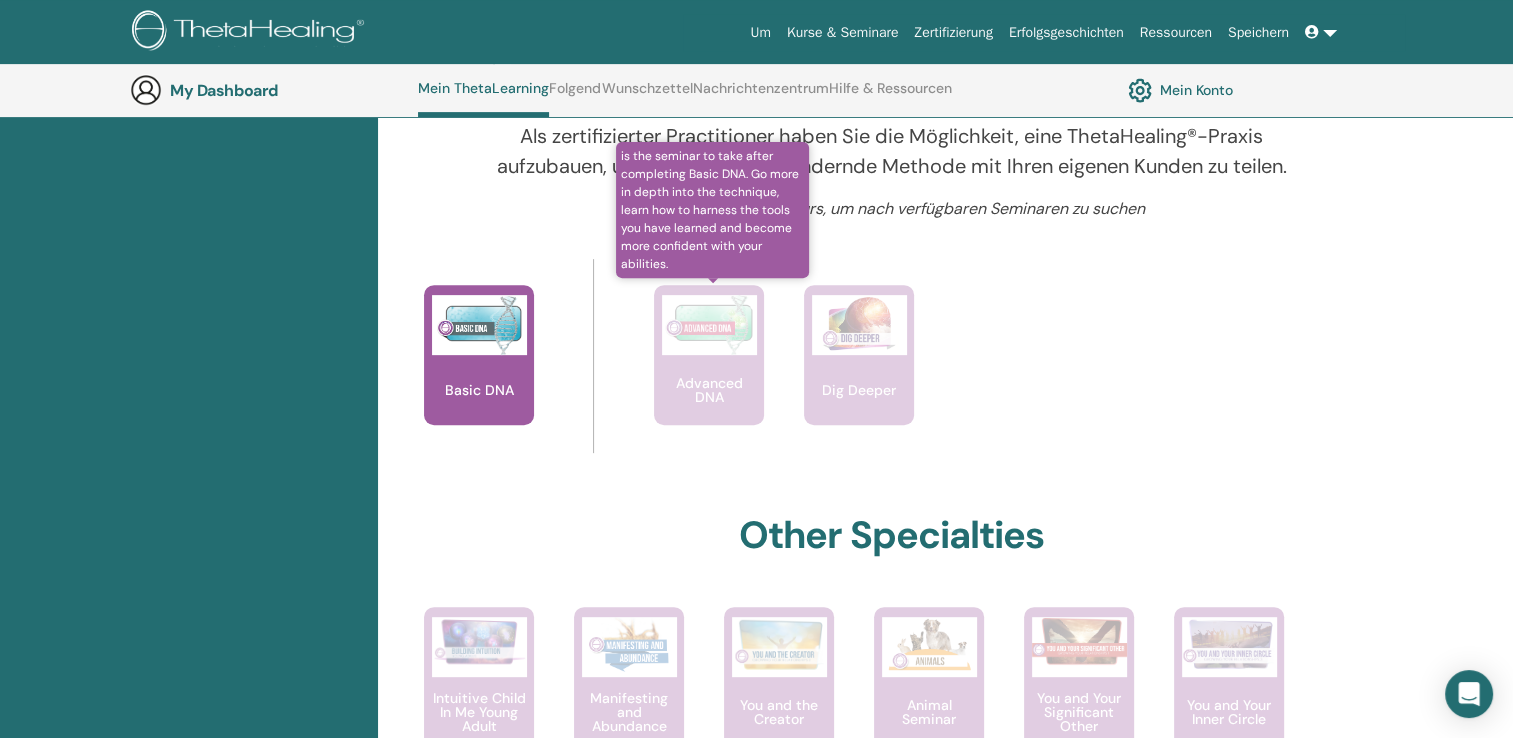 scroll, scrollTop: 704, scrollLeft: 0, axis: vertical 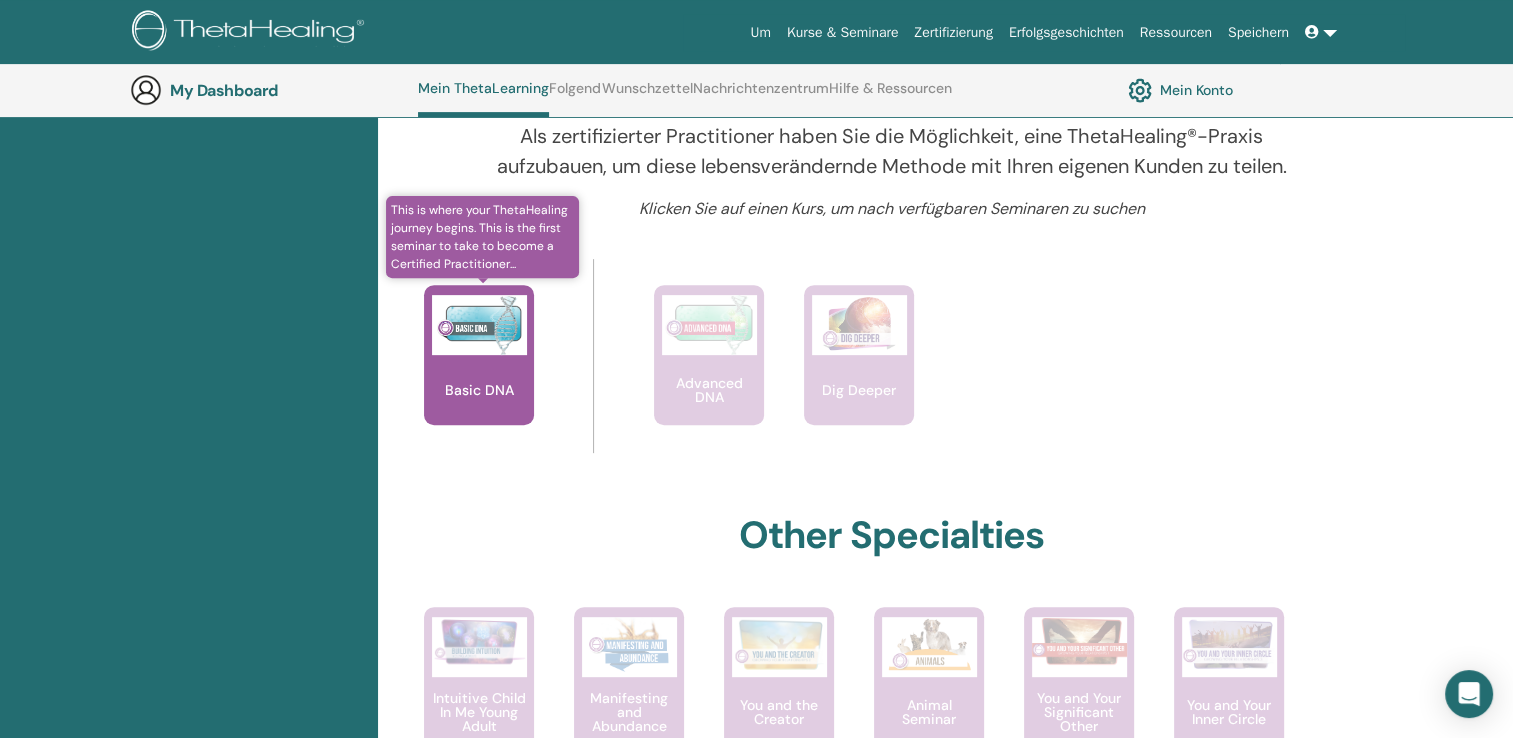 click at bounding box center (479, 325) 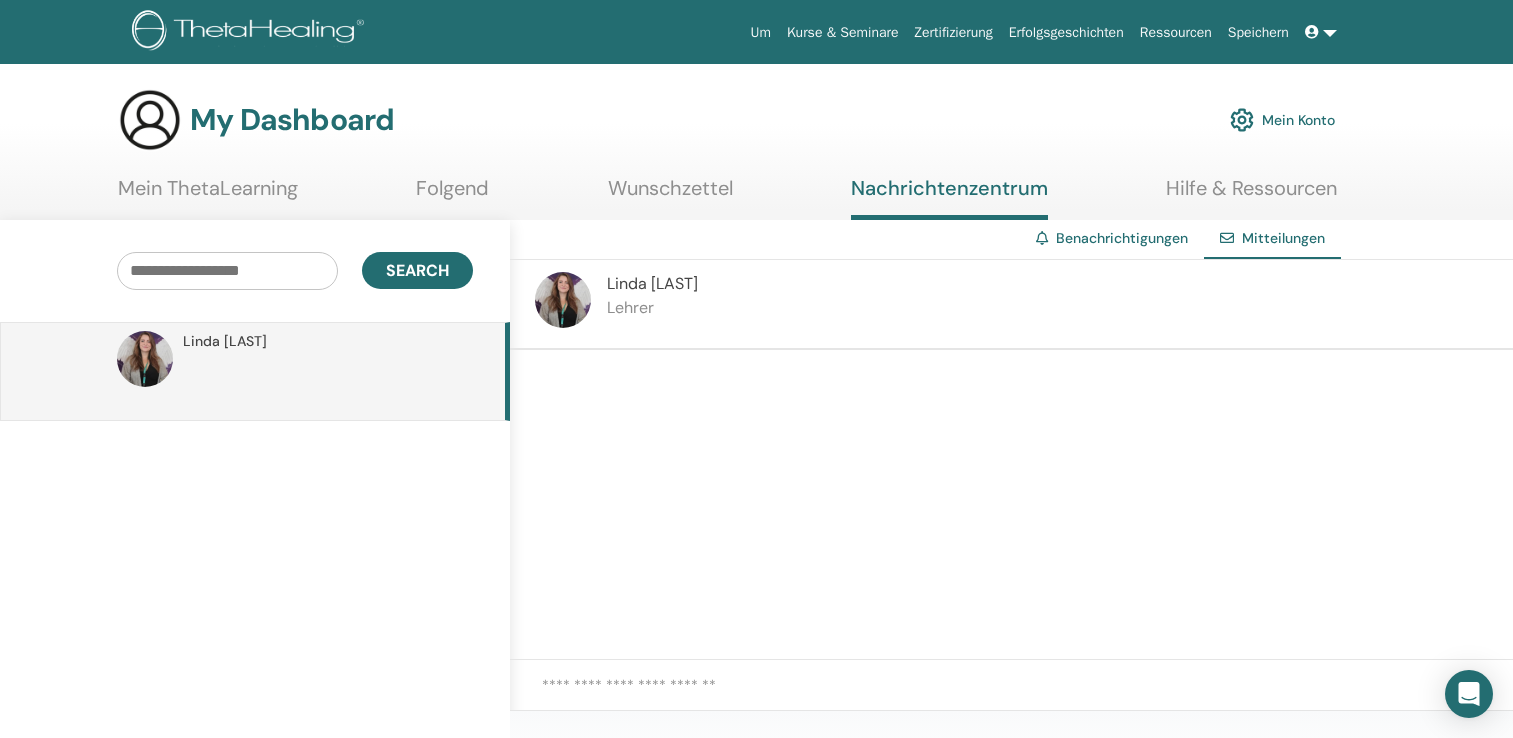 scroll, scrollTop: 0, scrollLeft: 0, axis: both 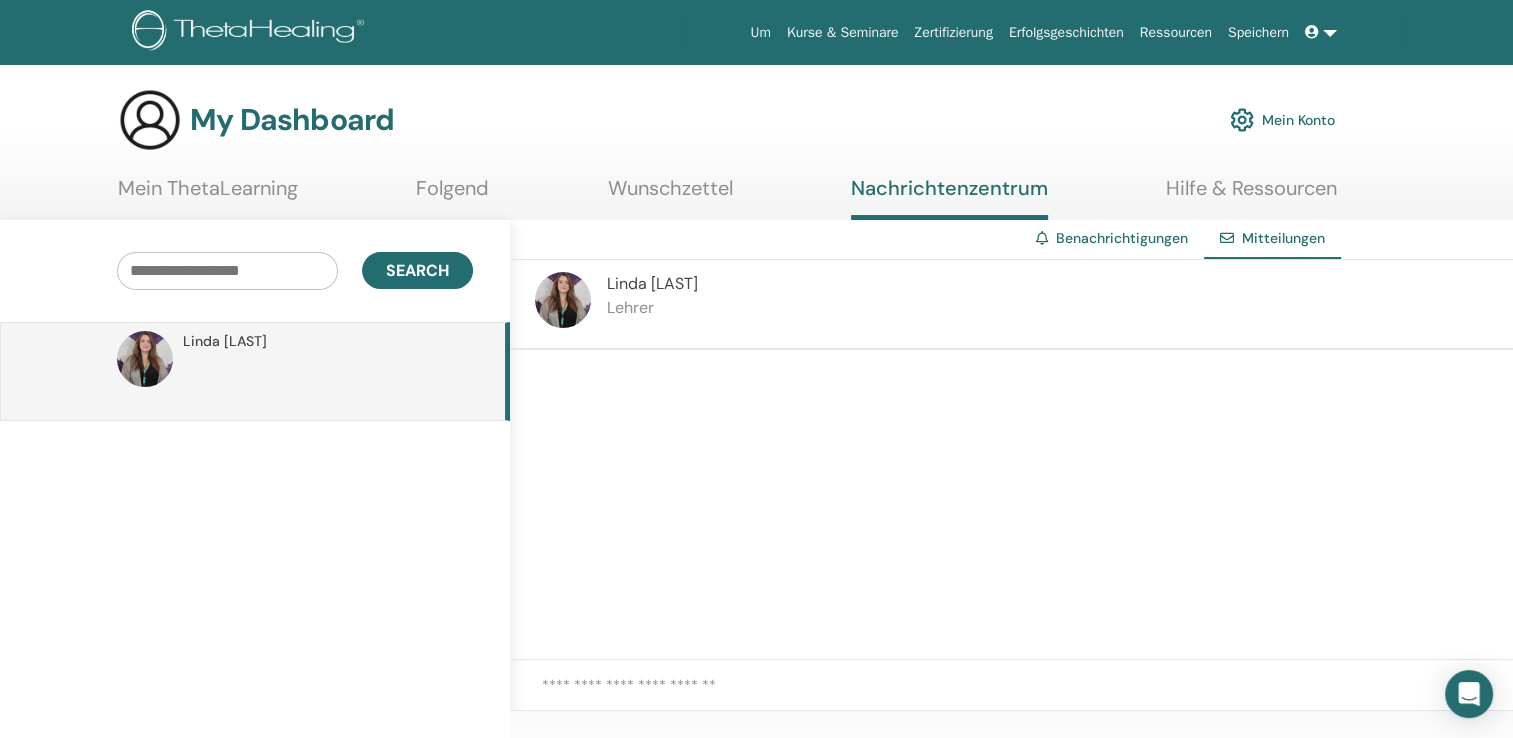 click on "[FIRST]   [LAST]" at bounding box center [225, 341] 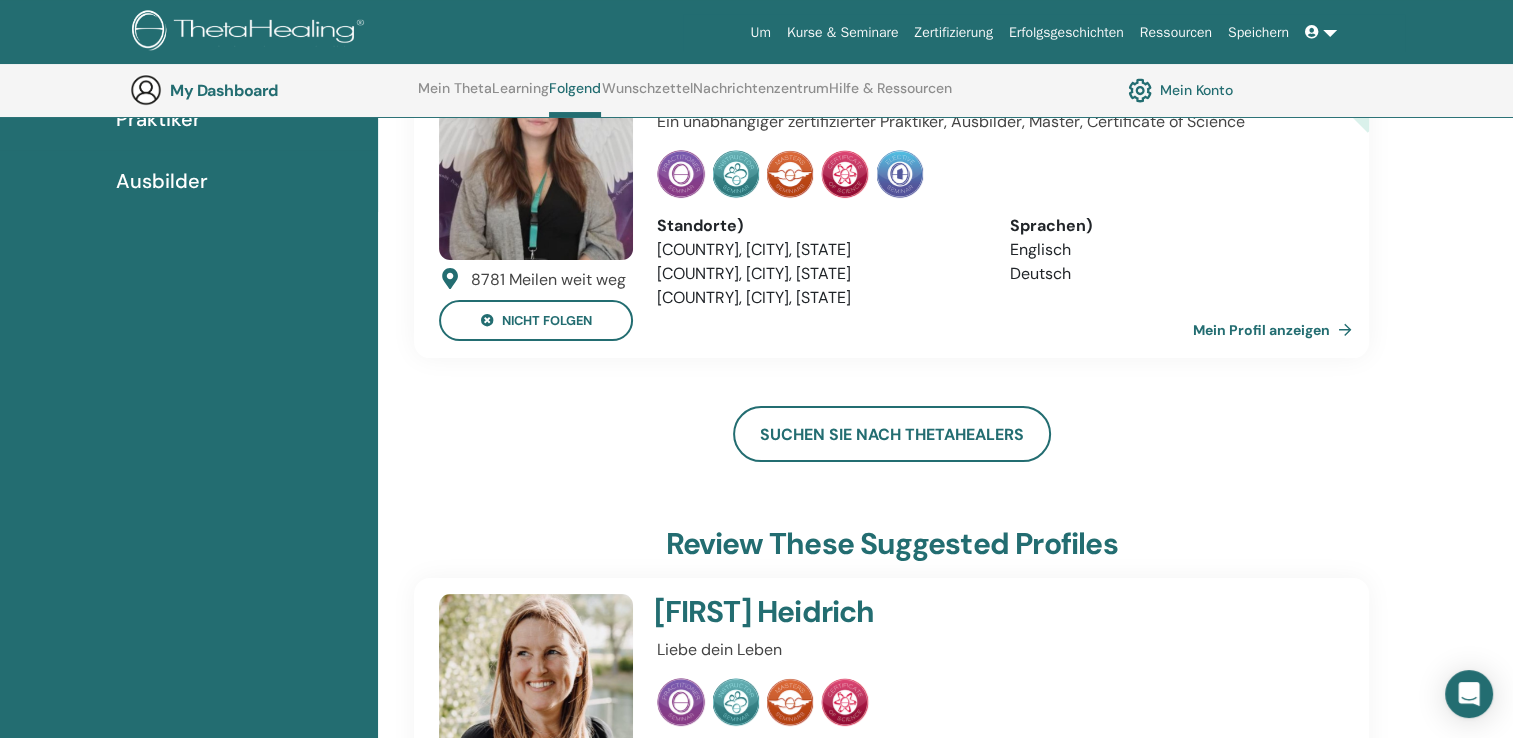 scroll, scrollTop: 0, scrollLeft: 0, axis: both 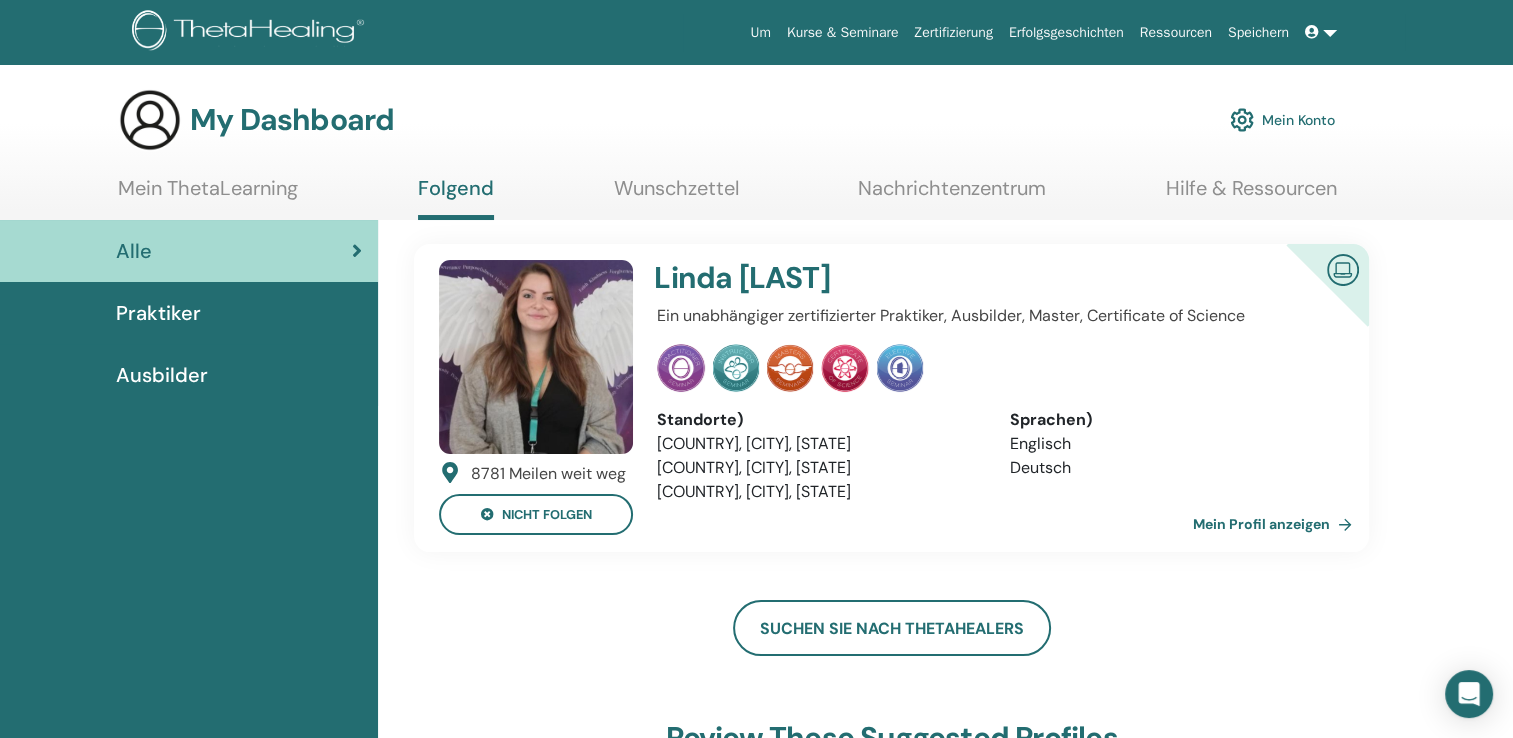 click at bounding box center (1343, 268) 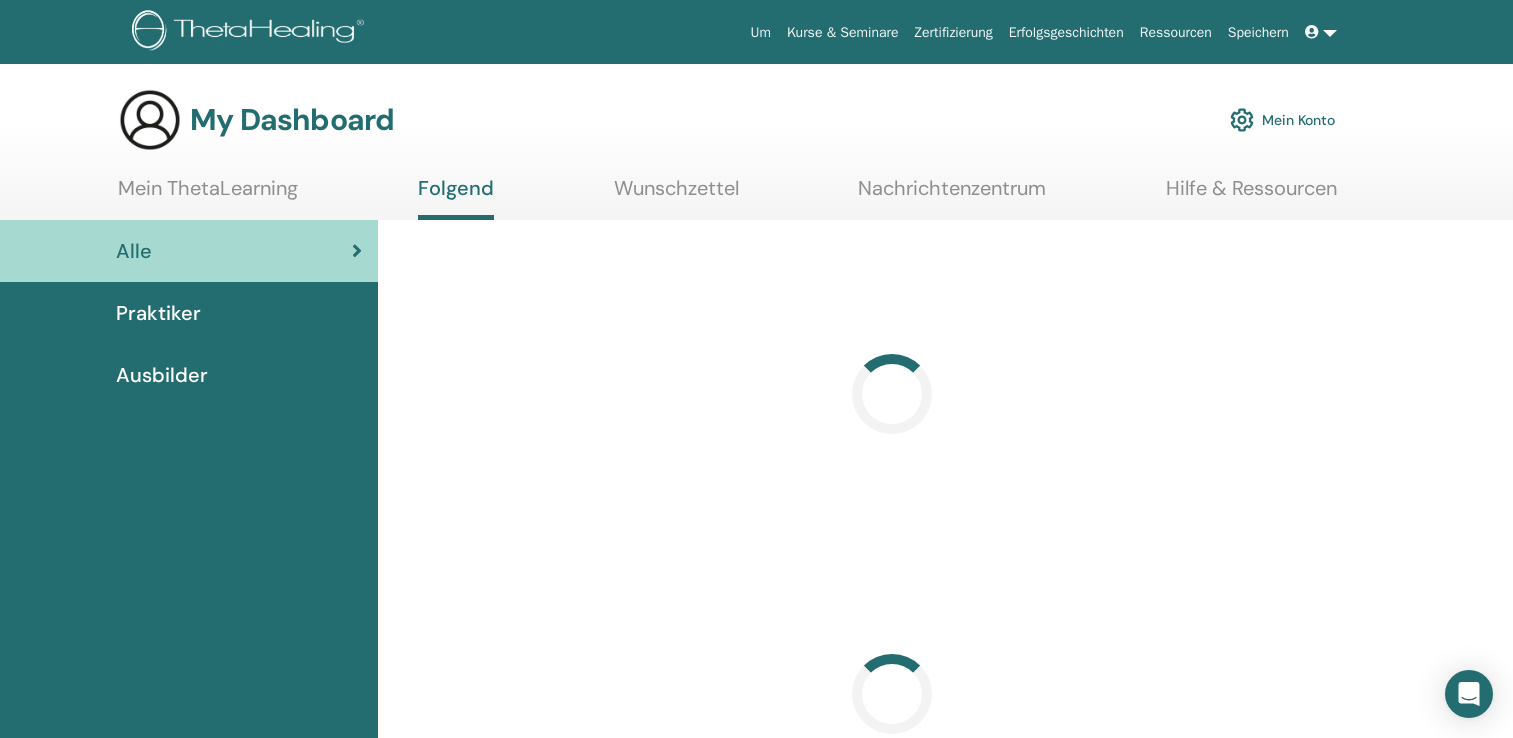 scroll, scrollTop: 0, scrollLeft: 0, axis: both 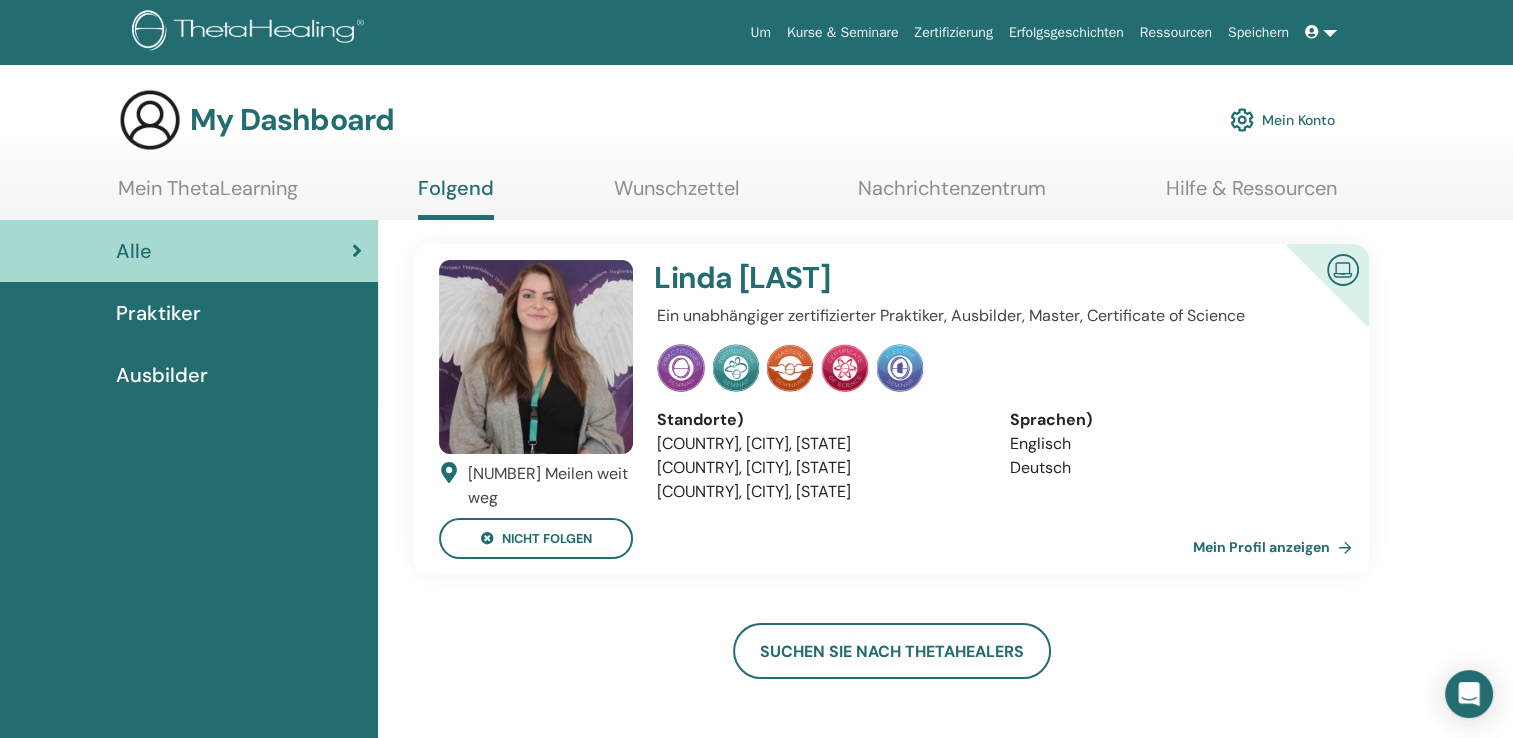 click on "Wunschzettel" at bounding box center [676, 195] 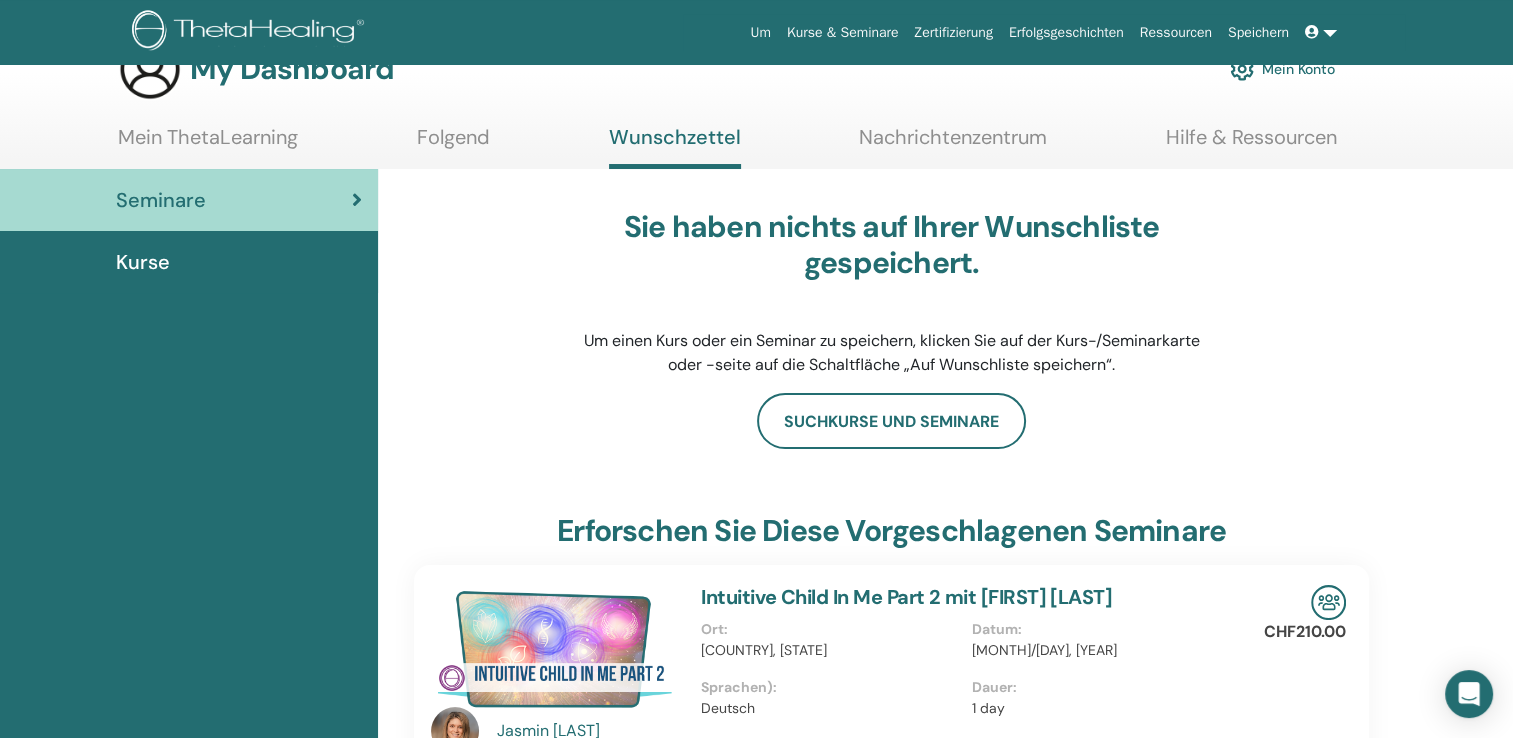 scroll, scrollTop: 48, scrollLeft: 0, axis: vertical 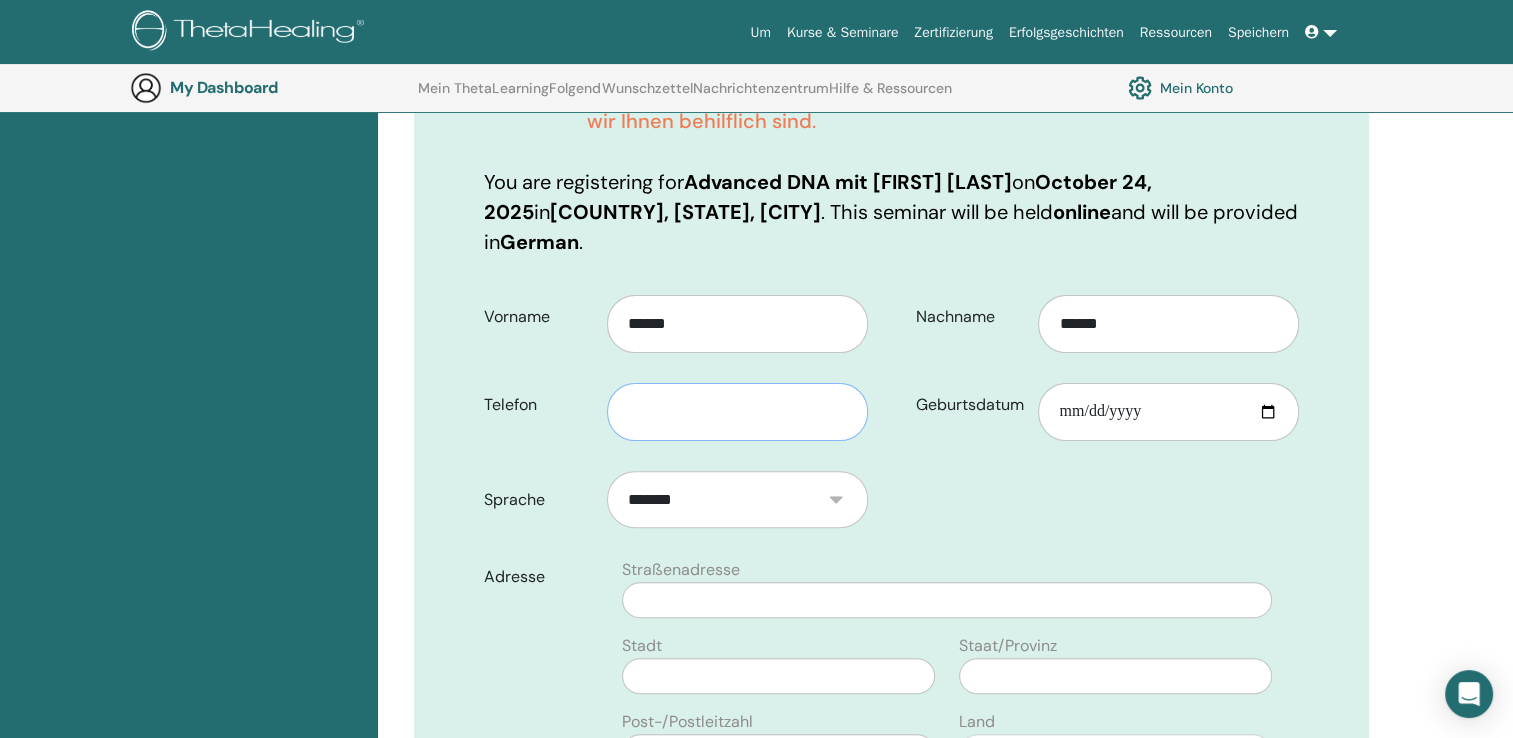 click at bounding box center [737, 412] 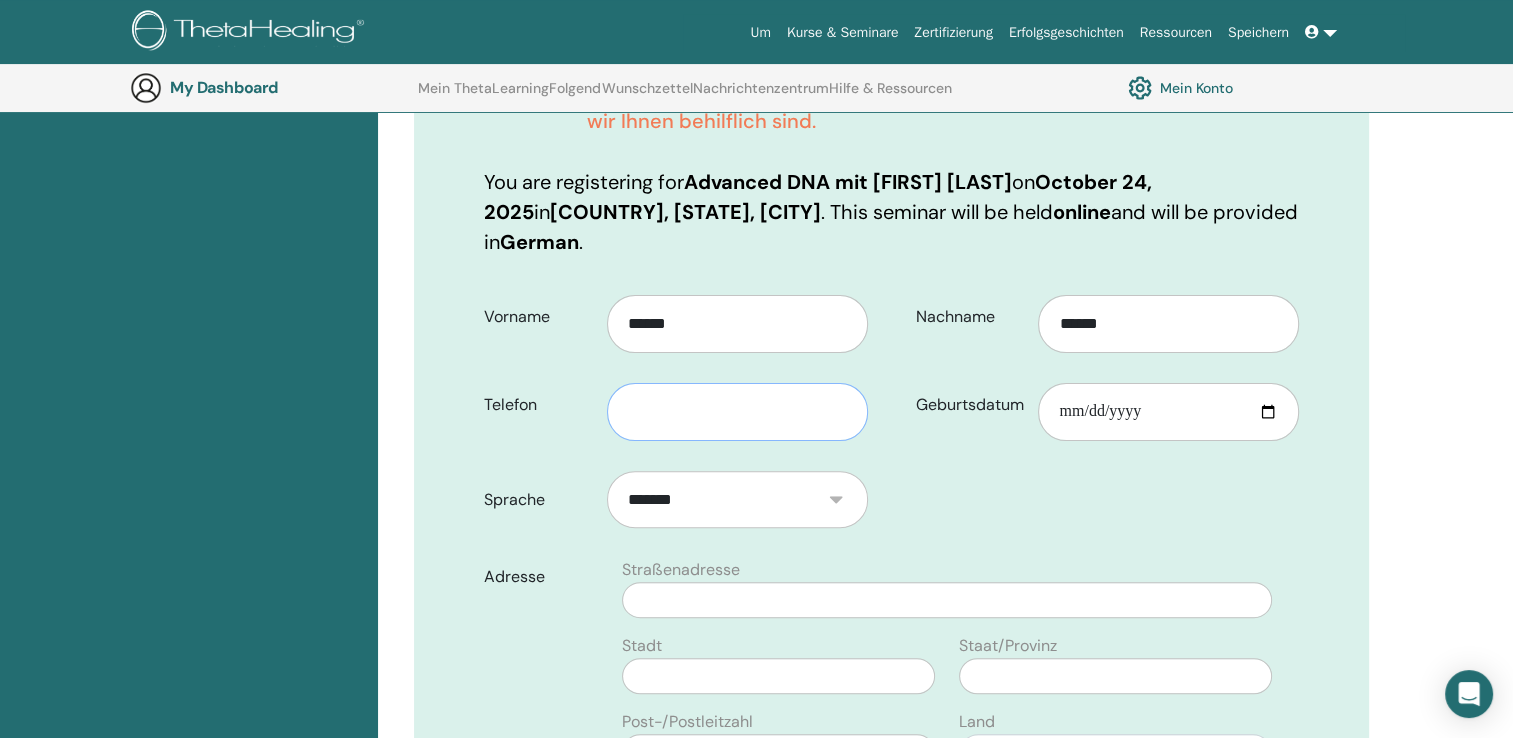 type on "**********" 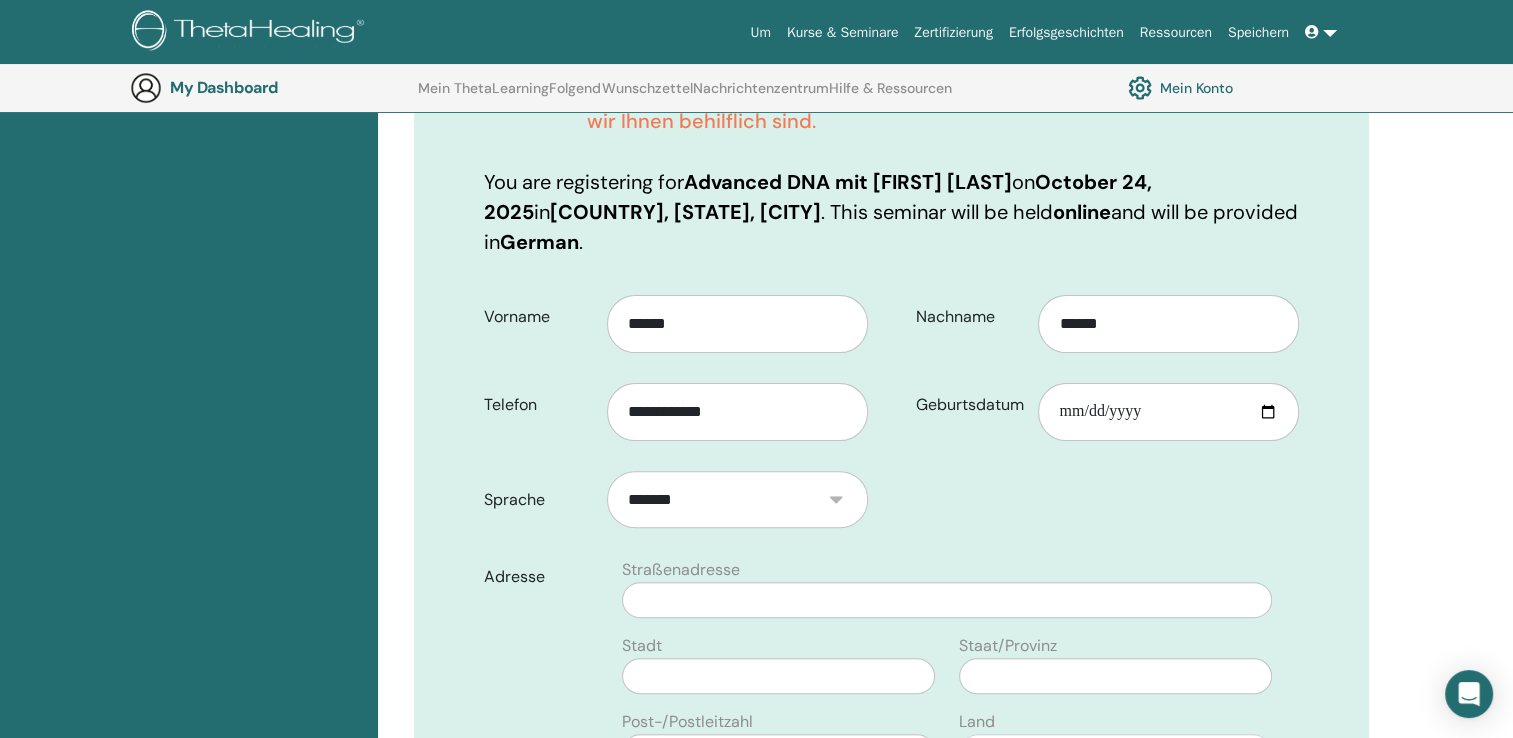 type on "**********" 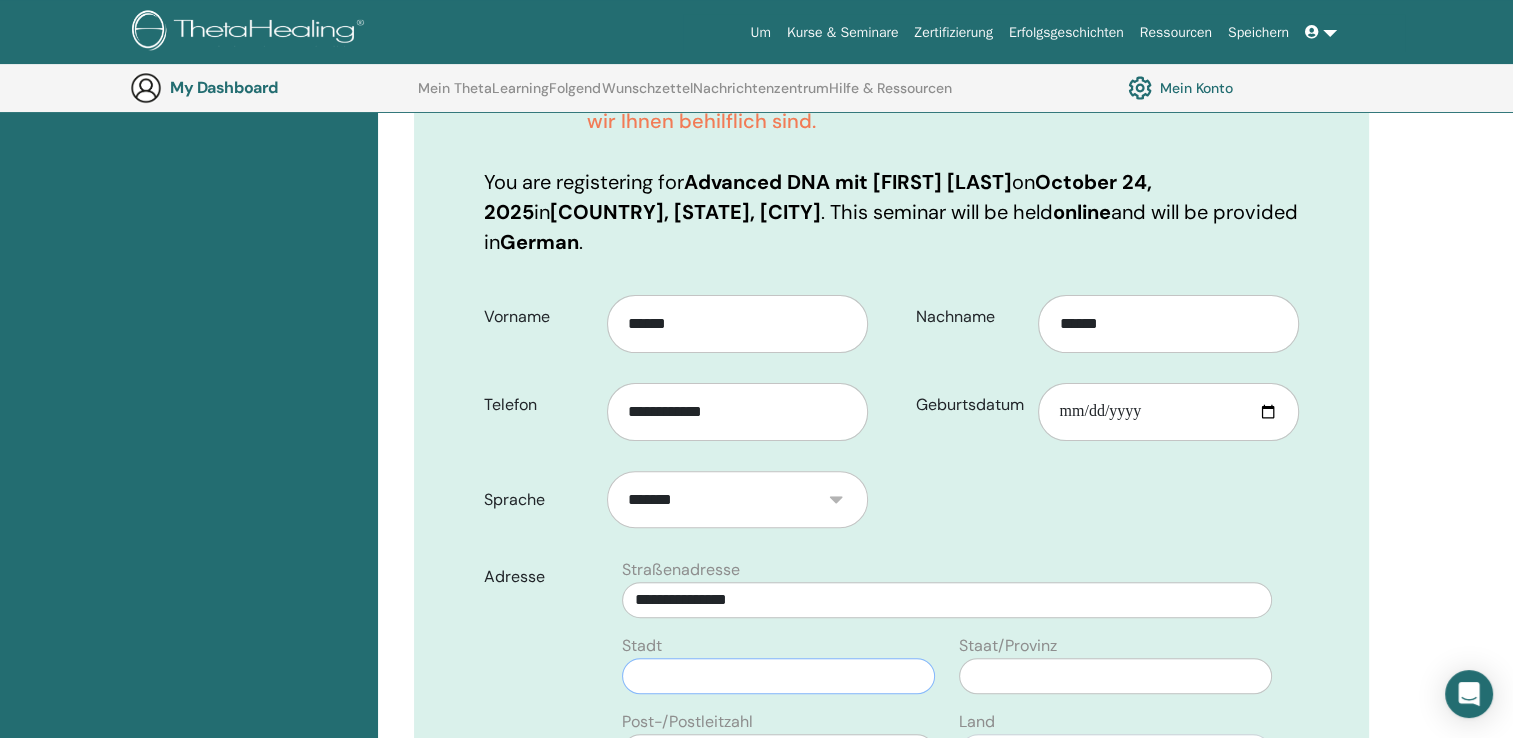 type on "*****" 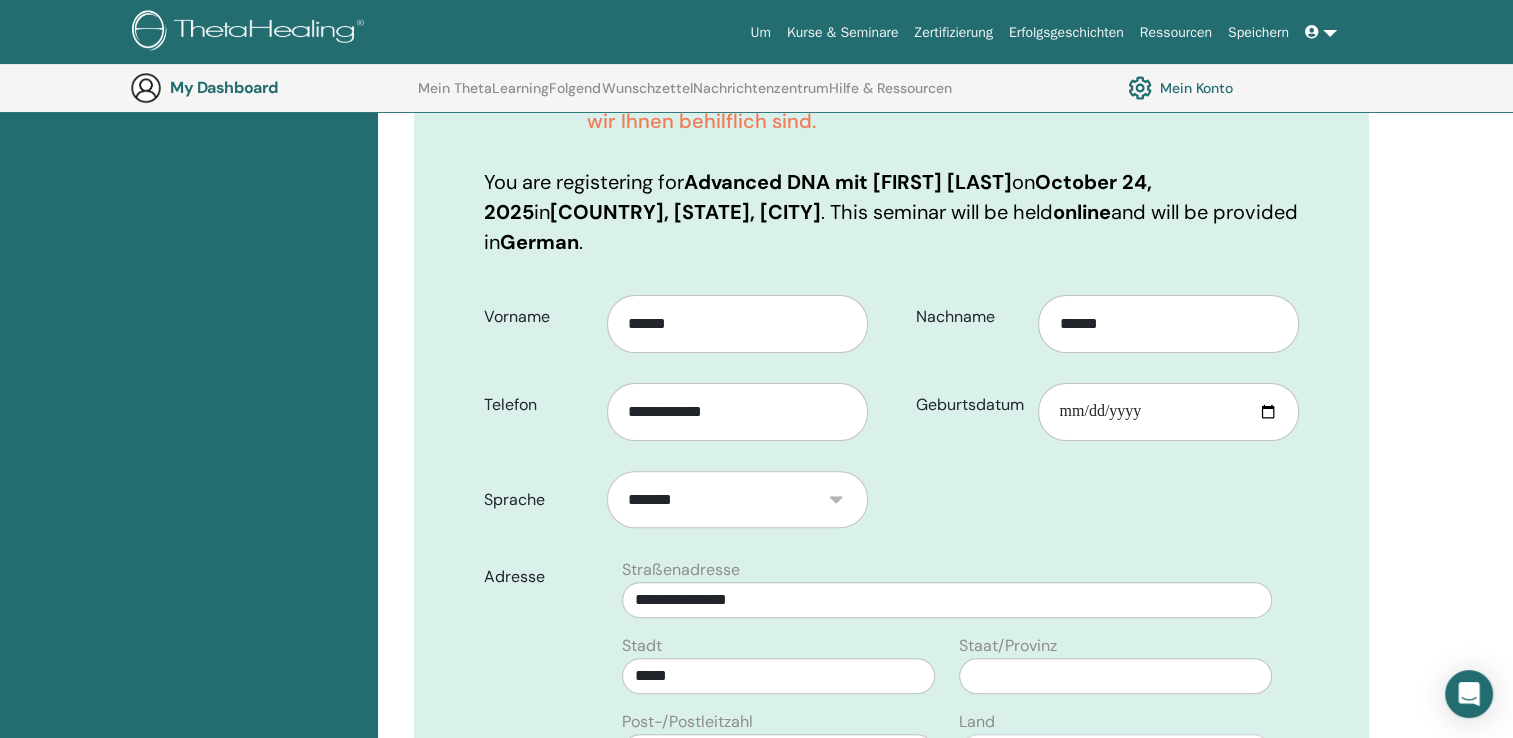 type on "***" 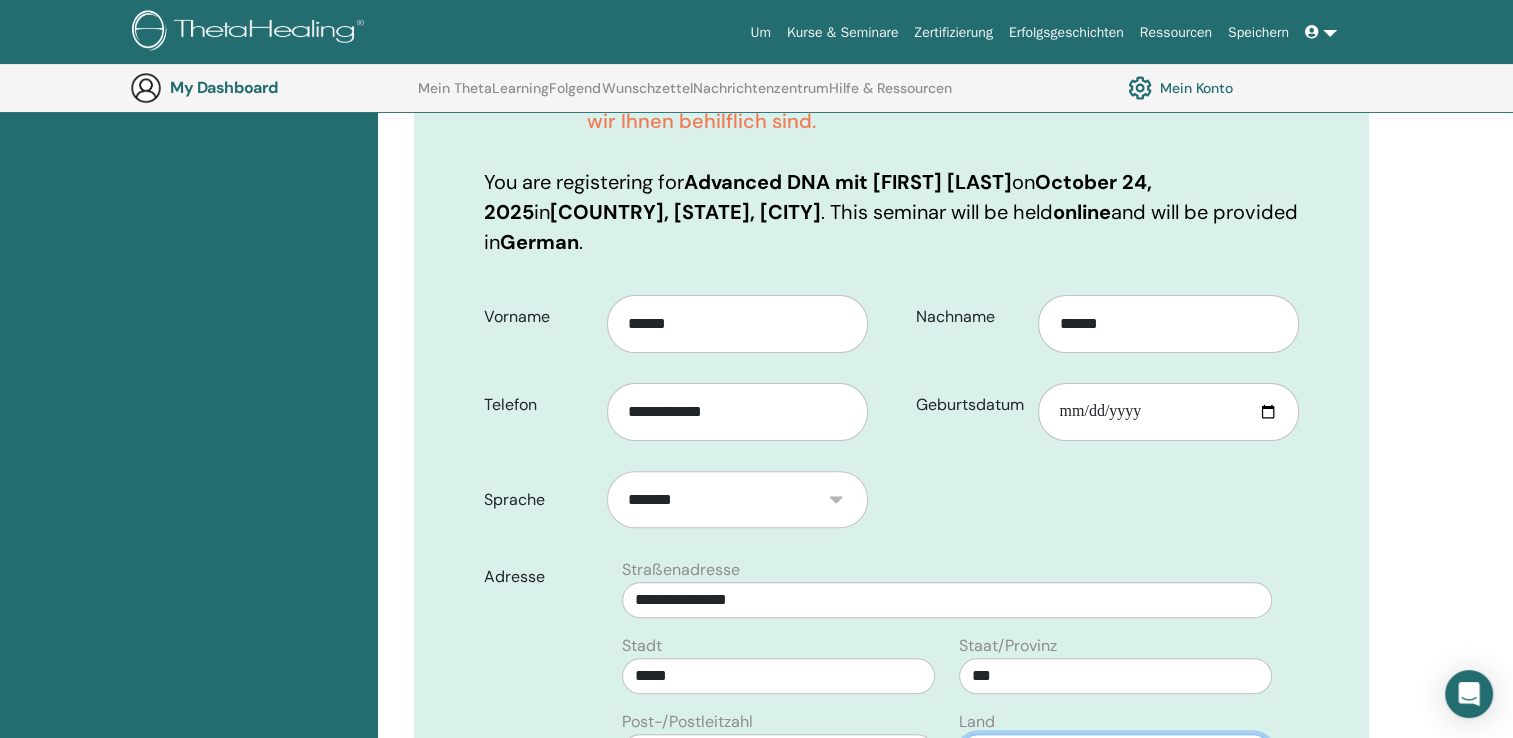 select on "**" 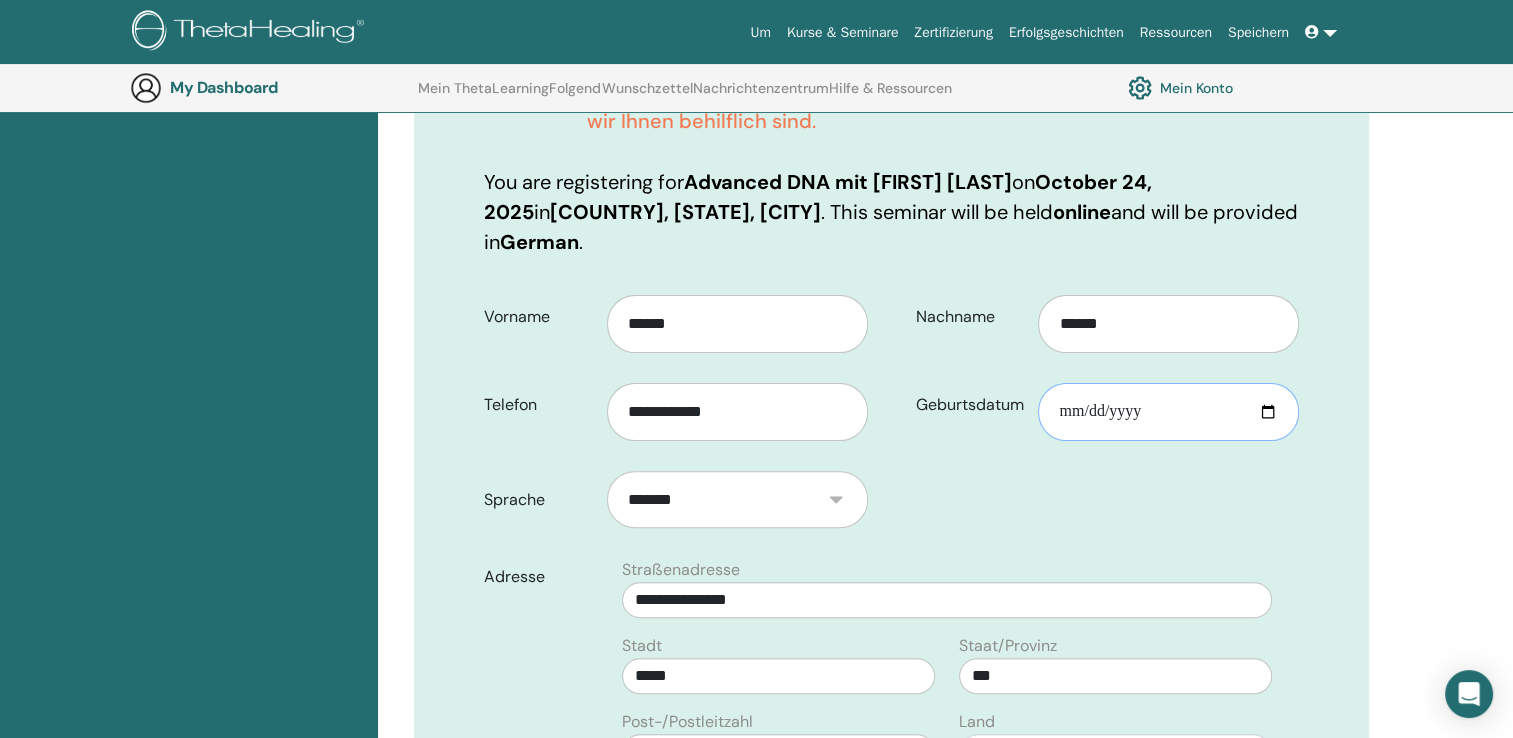 click on "Geburtsdatum" at bounding box center (1168, 412) 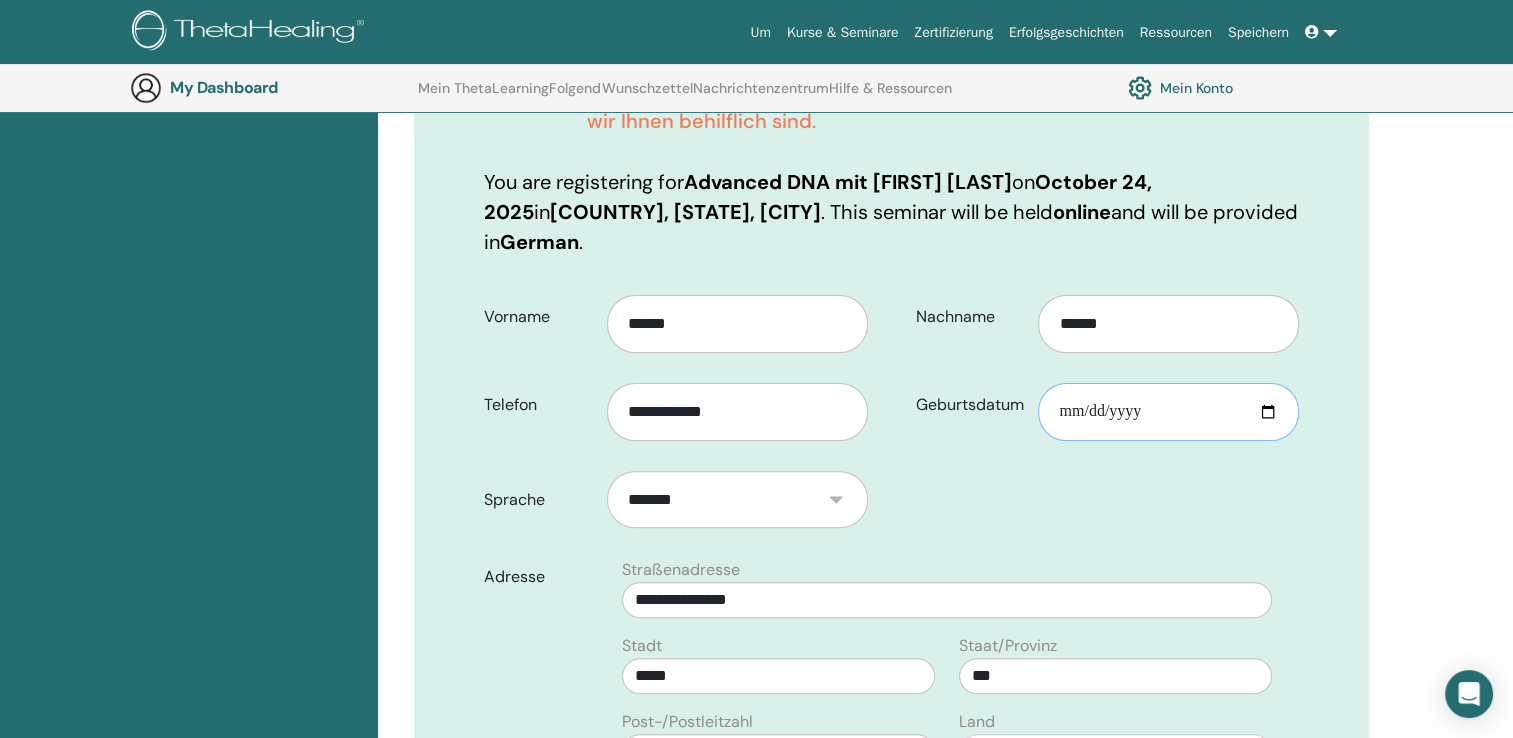 type on "**********" 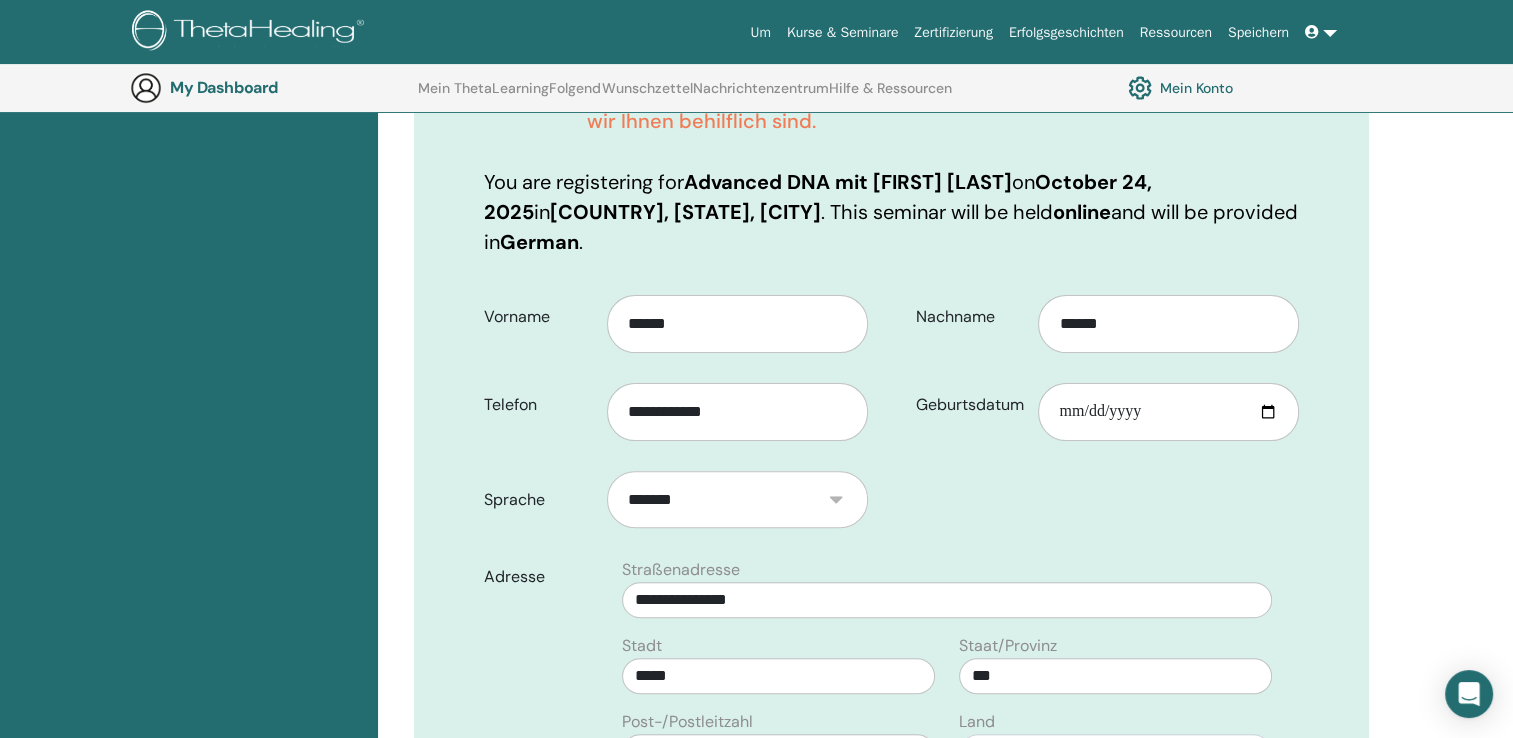 click on "**********" at bounding box center [891, 726] 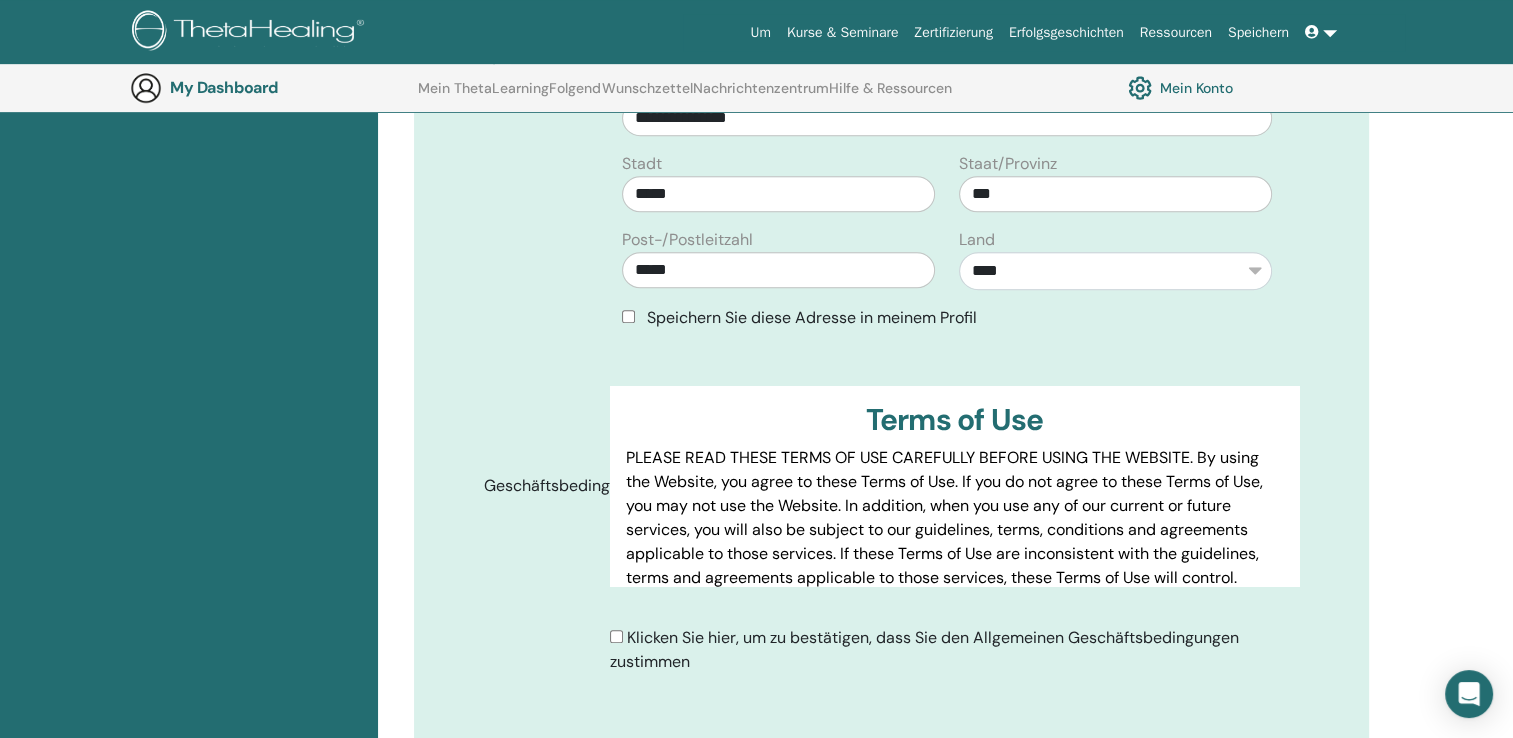 scroll, scrollTop: 967, scrollLeft: 0, axis: vertical 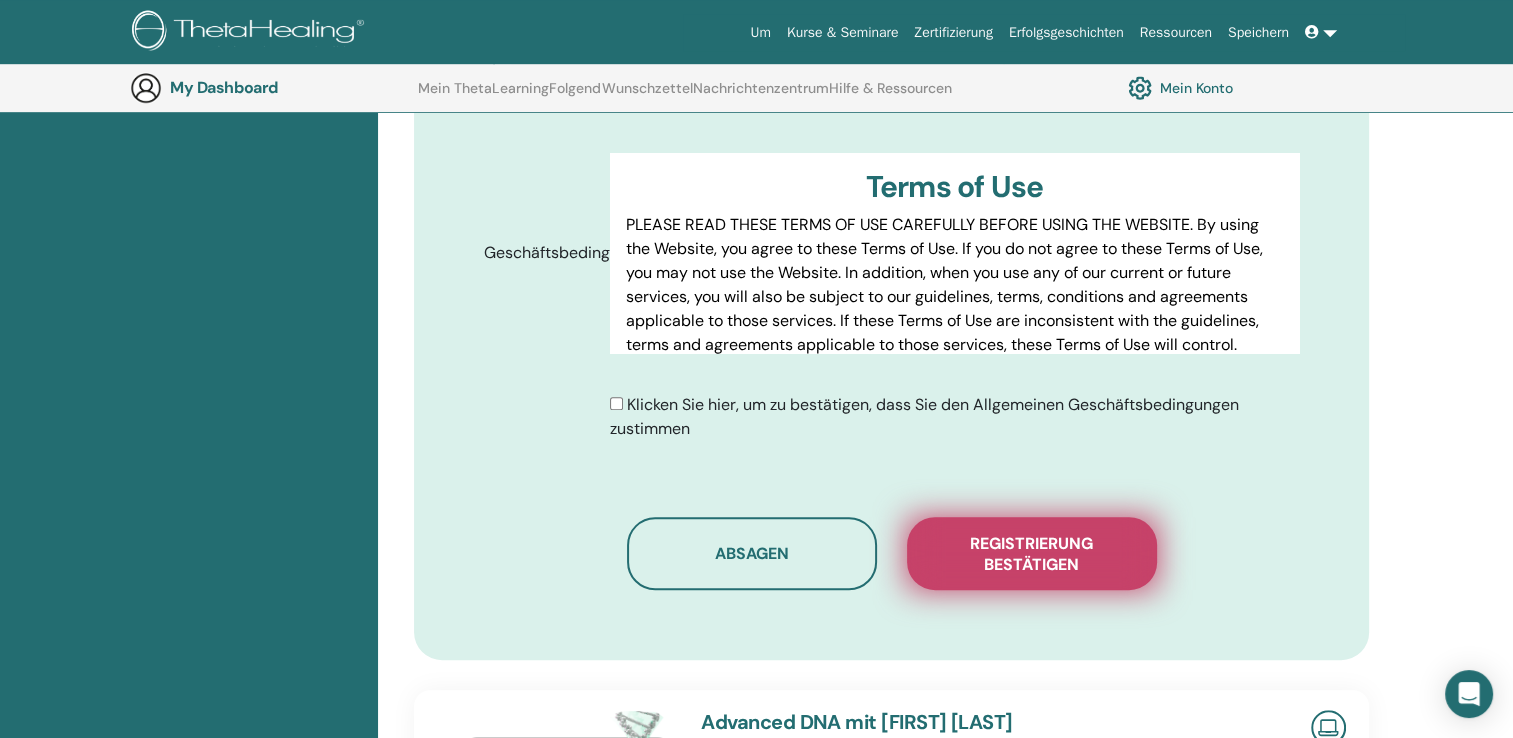 click on "Registrierung bestätigen" at bounding box center [1032, 554] 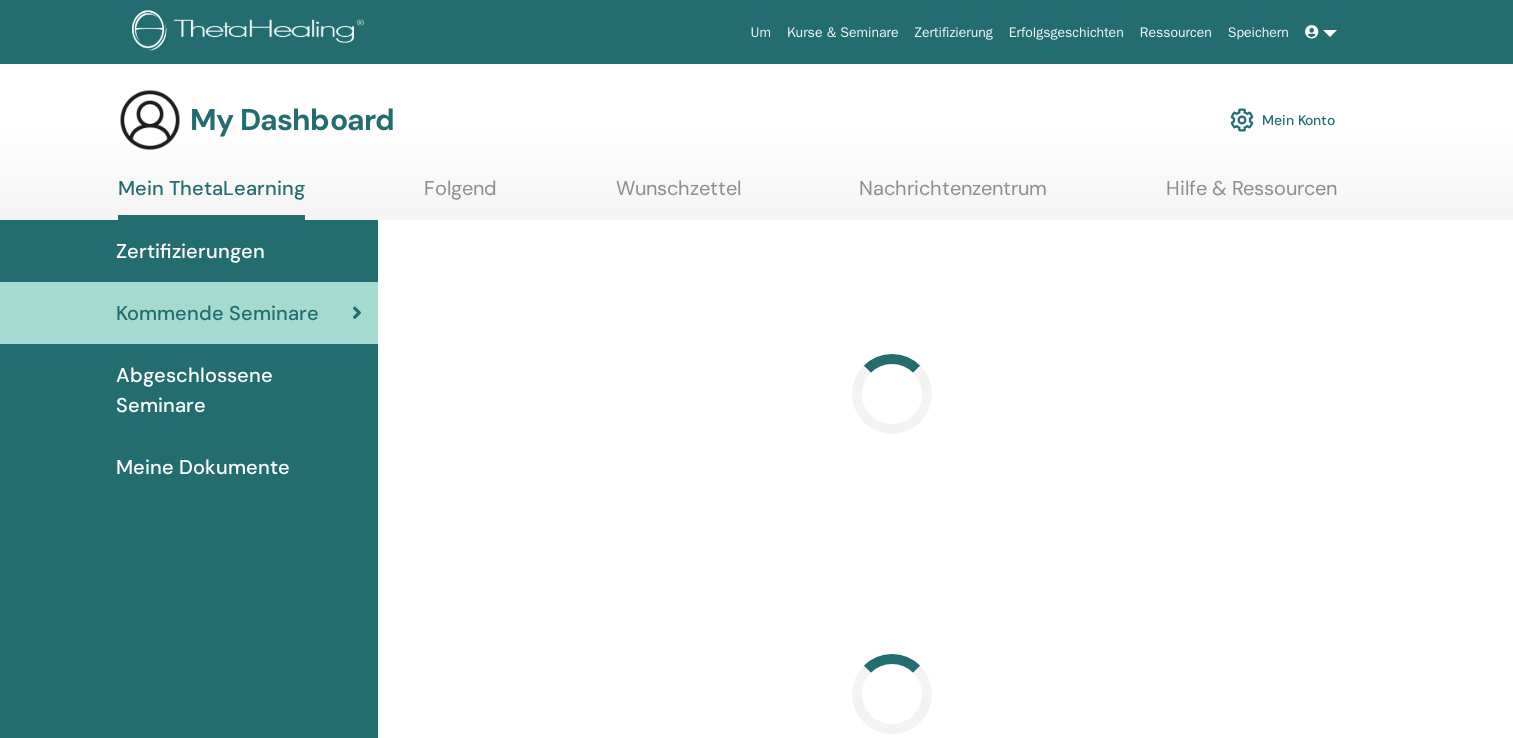 scroll, scrollTop: 0, scrollLeft: 0, axis: both 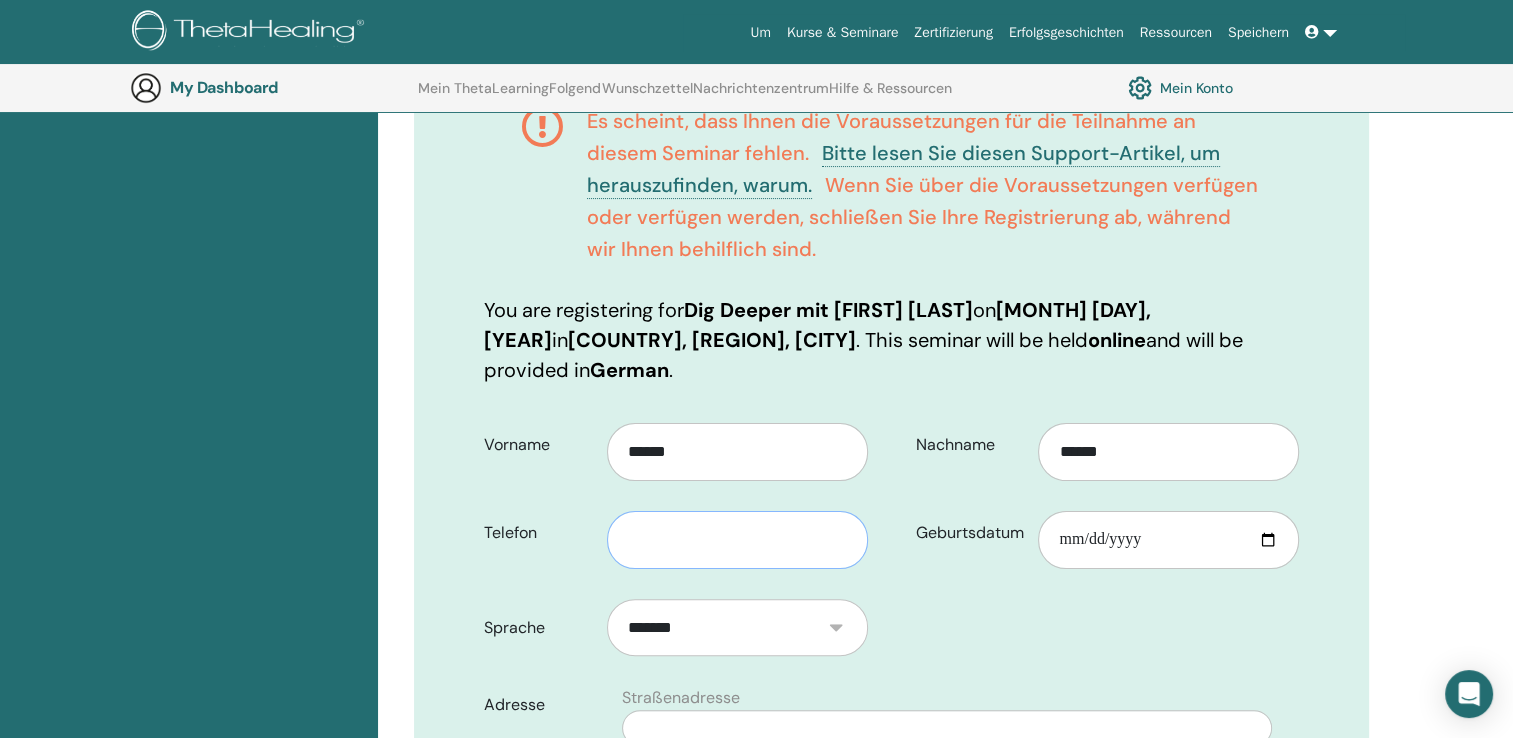 click at bounding box center [737, 540] 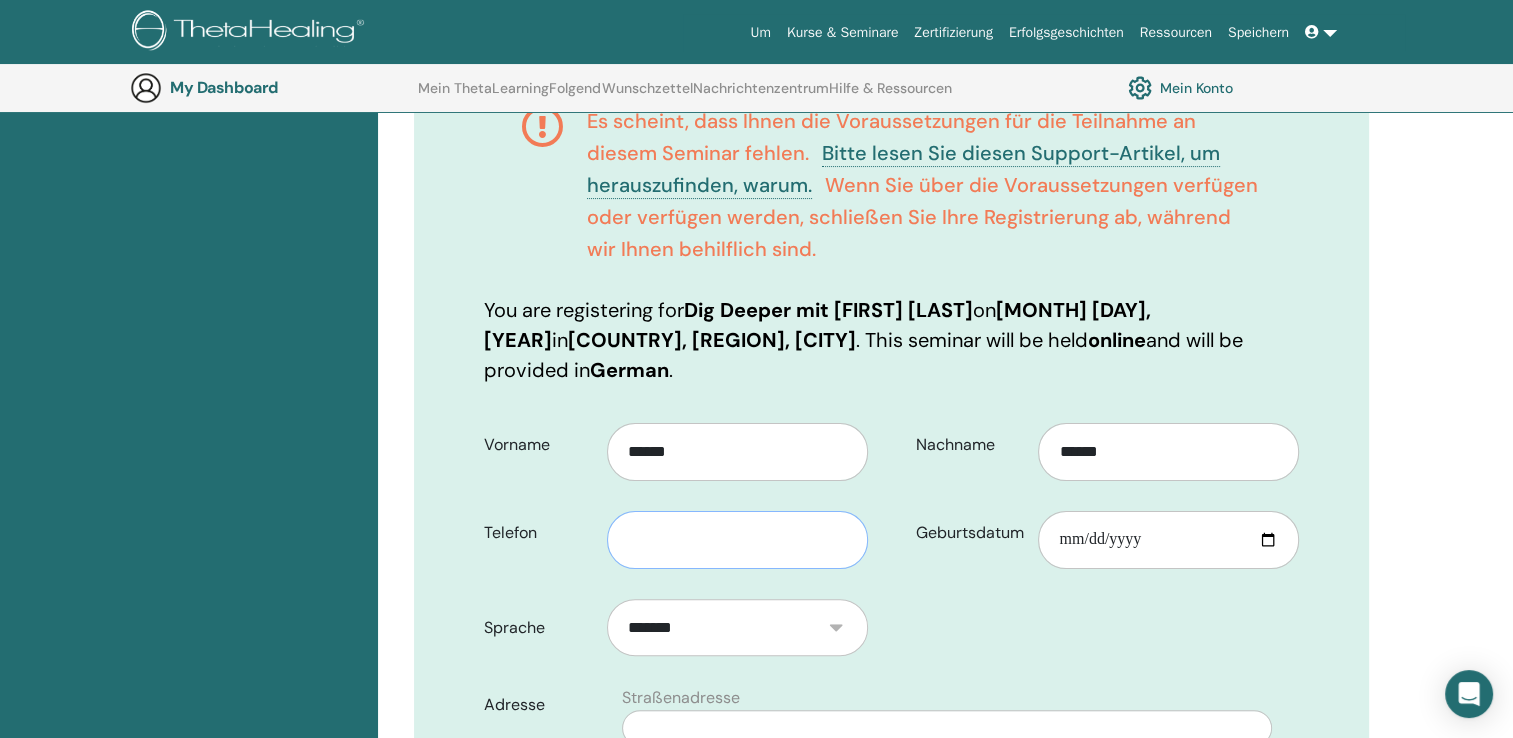 type on "**********" 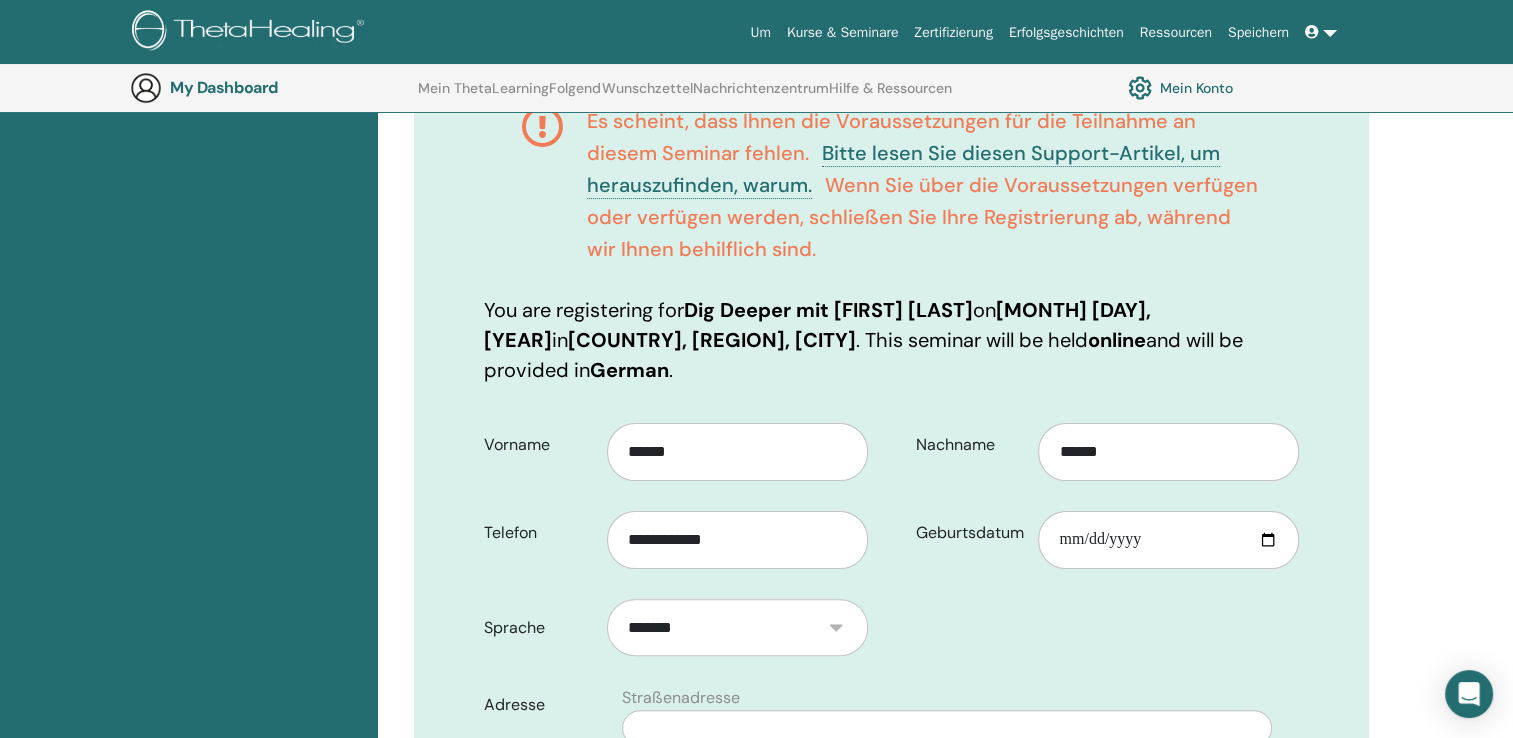 type on "**********" 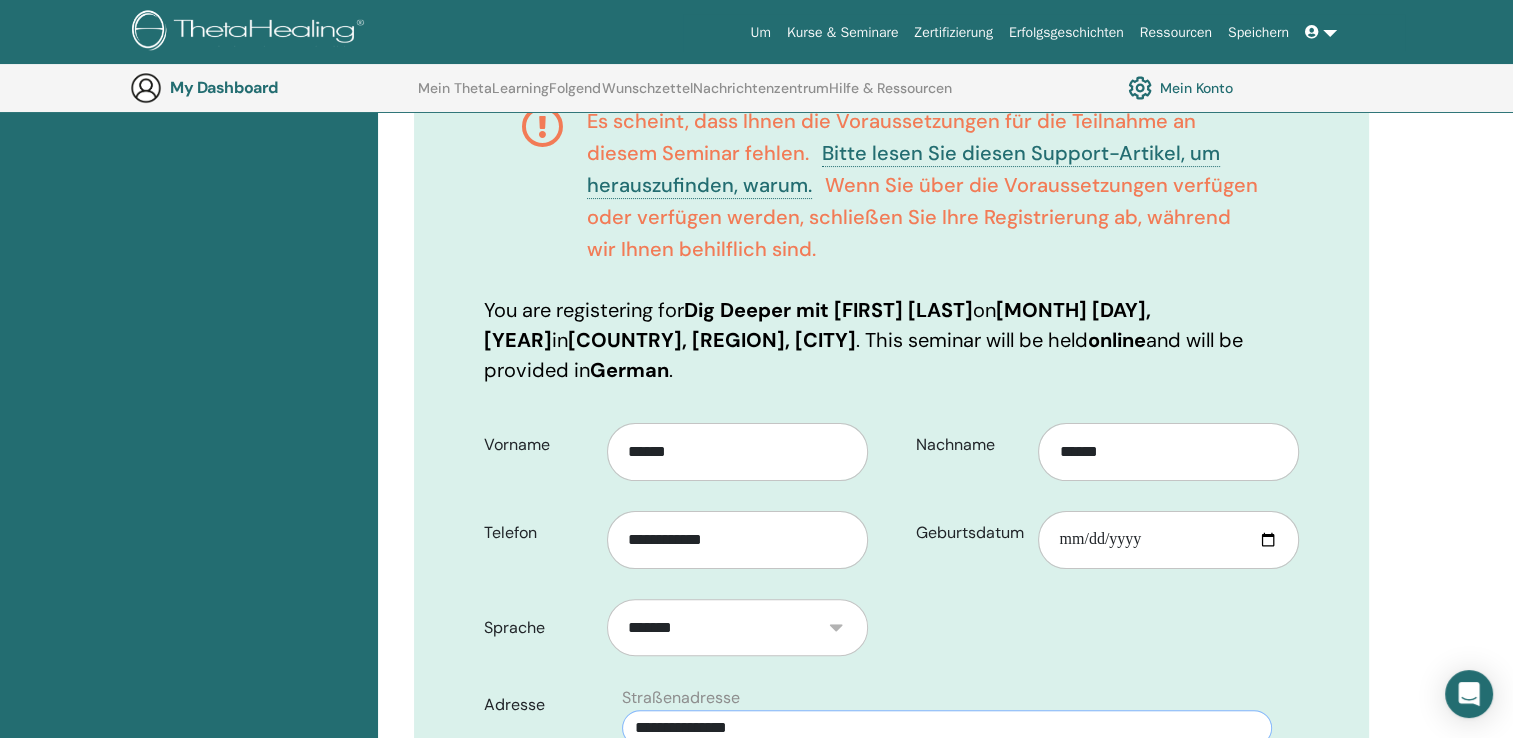 type on "*****" 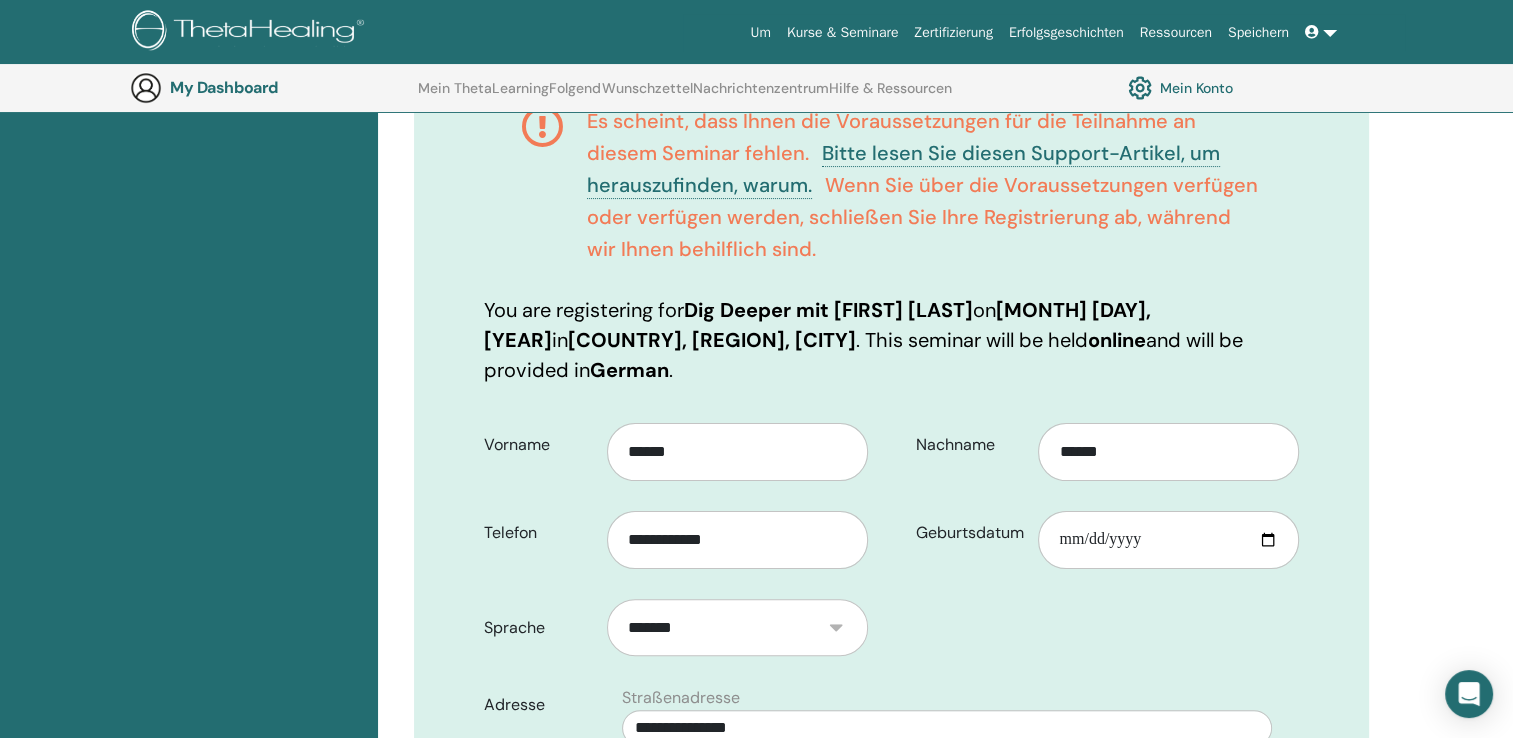 type on "*****" 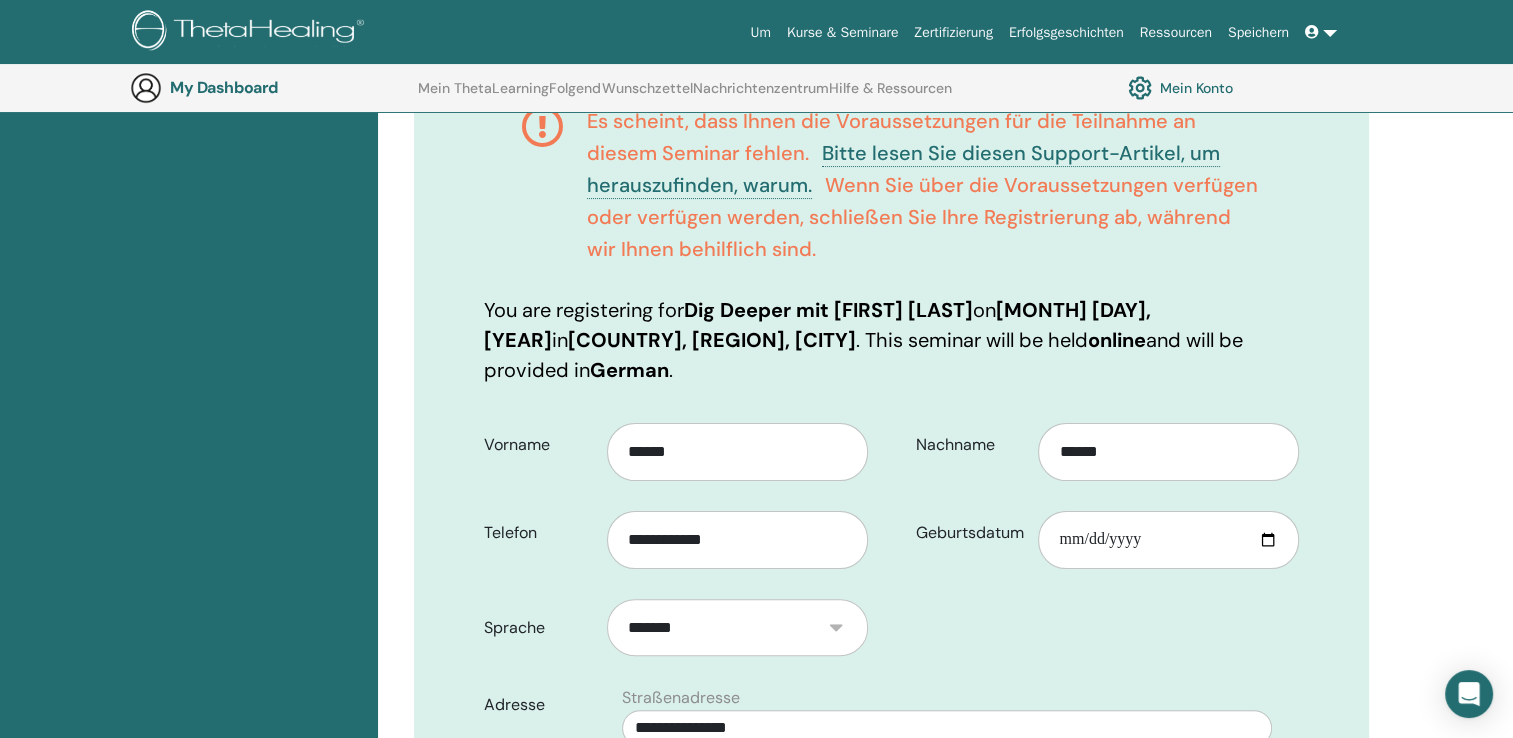 type on "***" 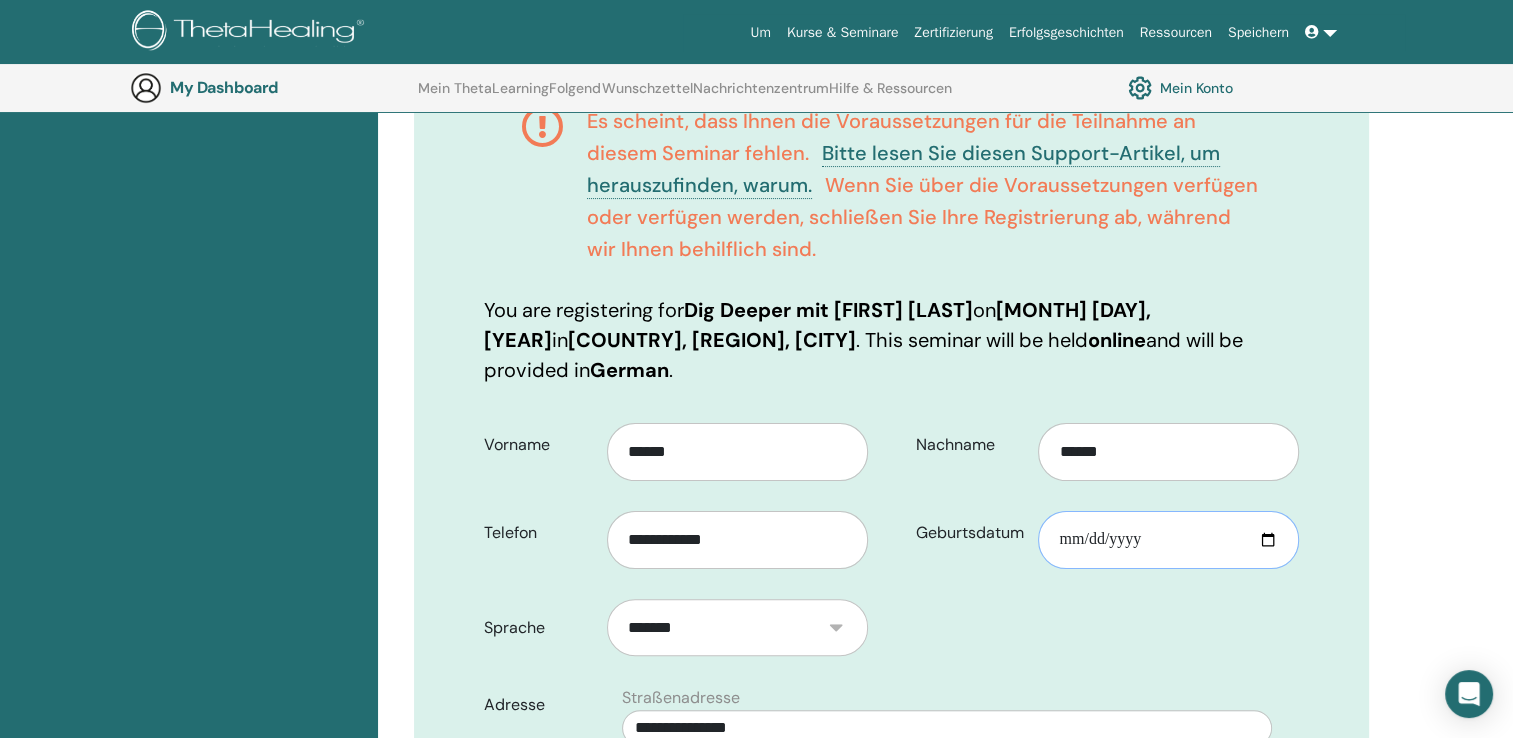 click on "Geburtsdatum" at bounding box center [1168, 540] 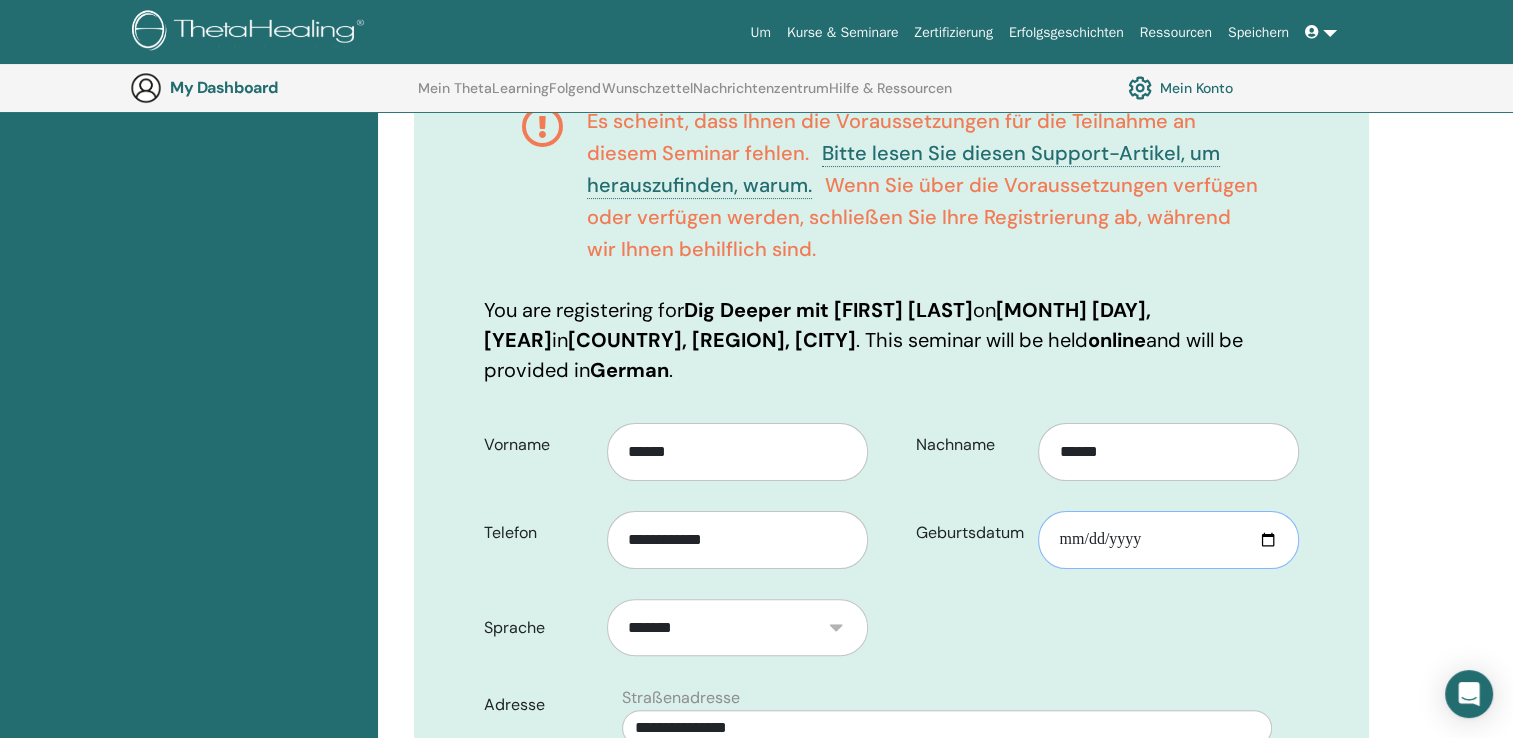 type on "**********" 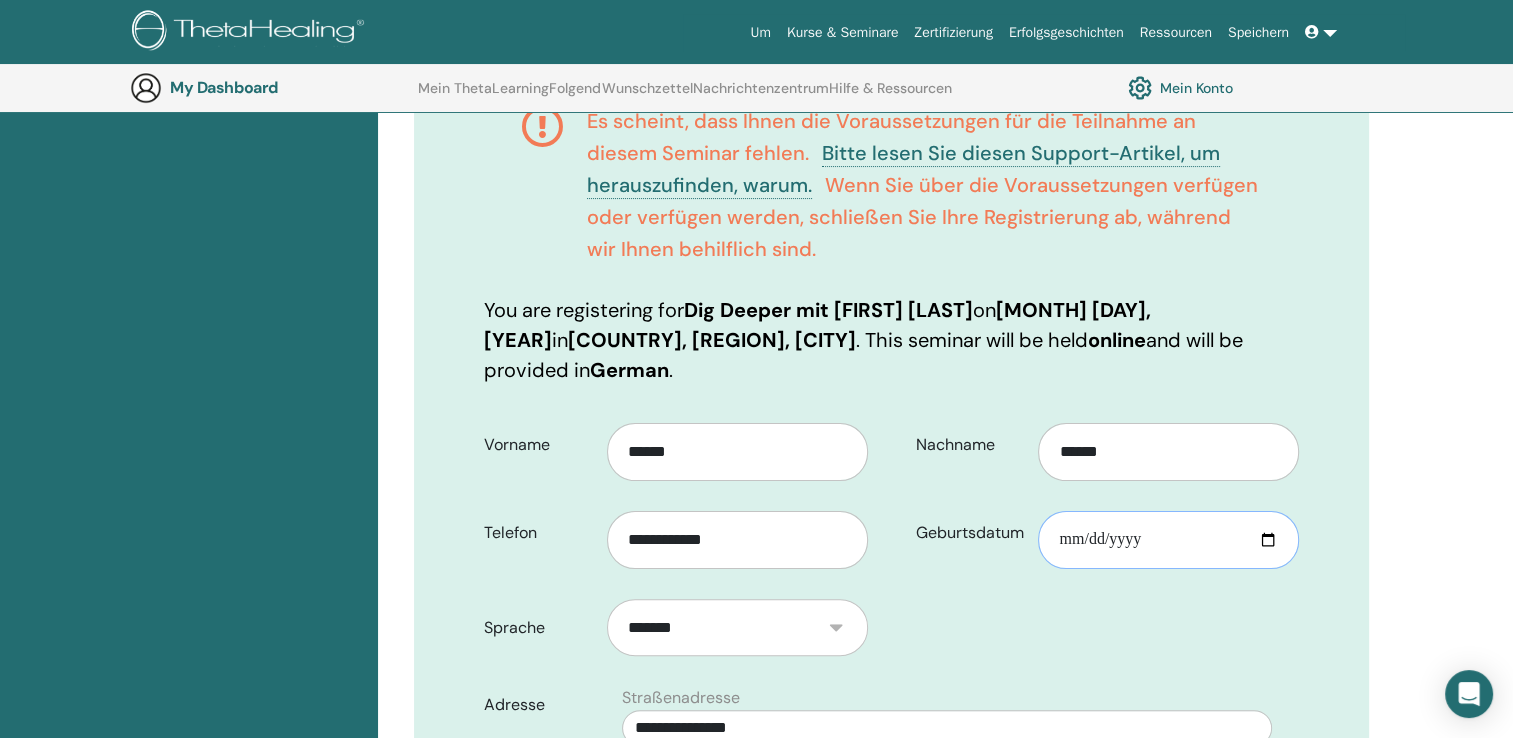 click on "**********" at bounding box center (1168, 540) 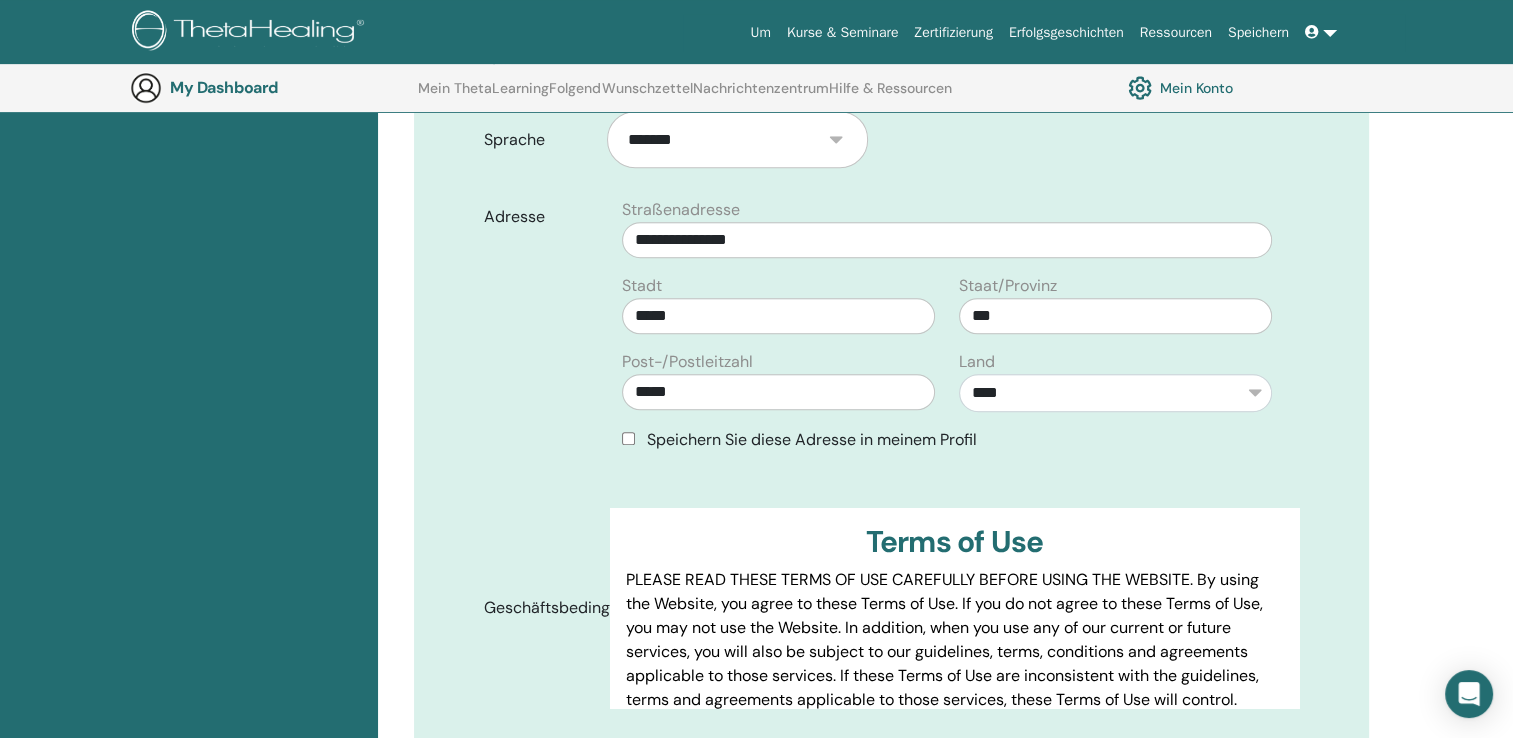 scroll, scrollTop: 856, scrollLeft: 0, axis: vertical 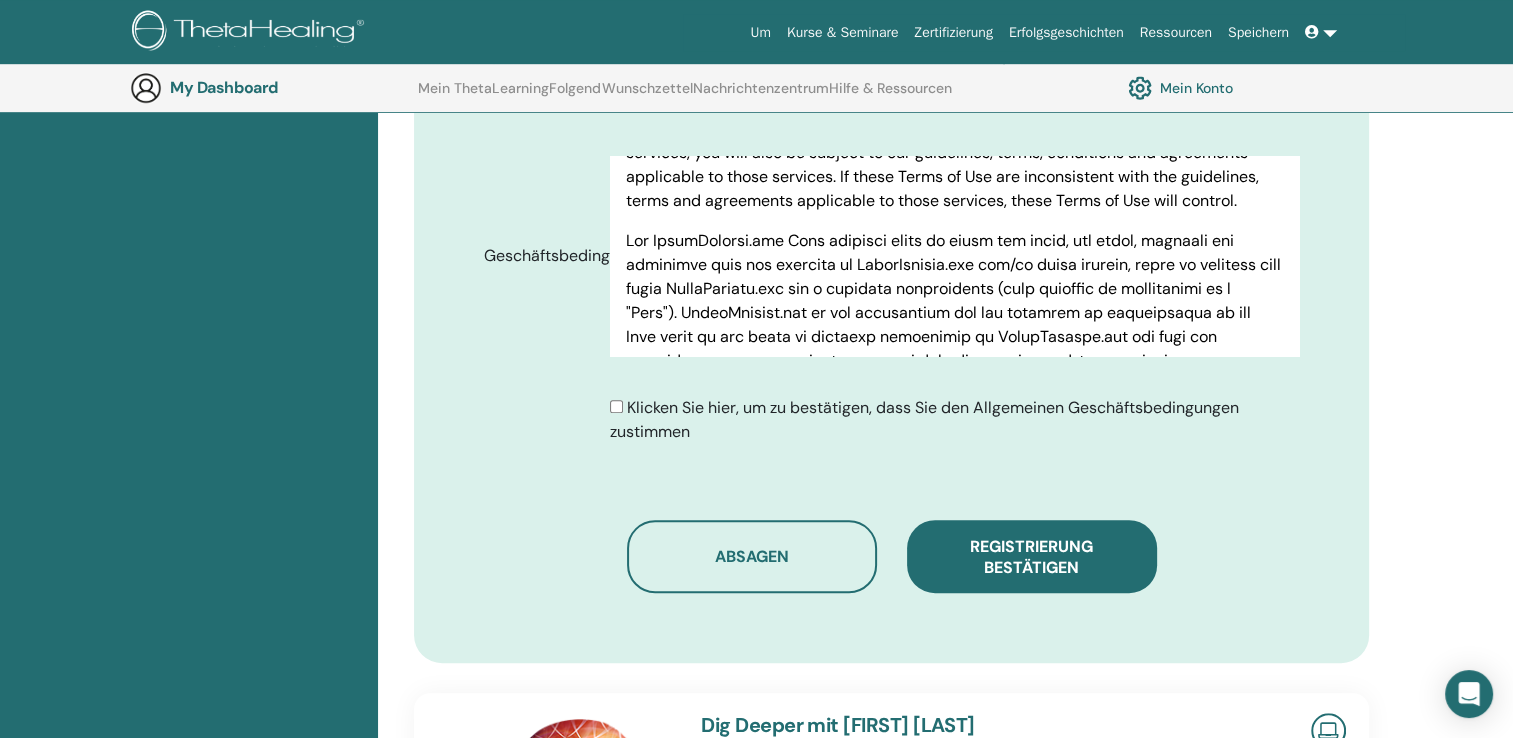click on "Klicken Sie hier, um zu bestätigen, dass Sie den Allgemeinen Geschäftsbedingungen zustimmen" at bounding box center [924, 419] 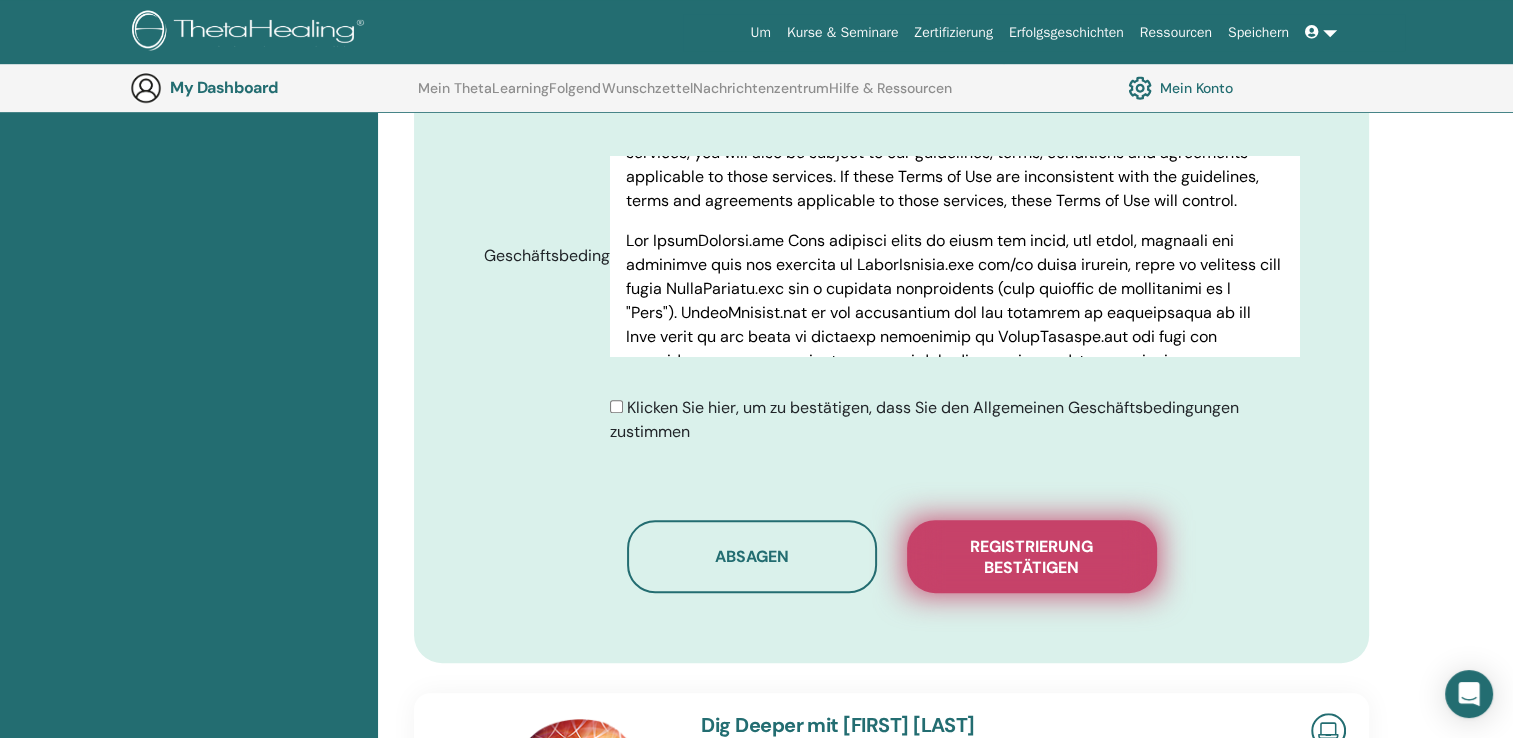 click on "Registrierung bestätigen" at bounding box center (1032, 557) 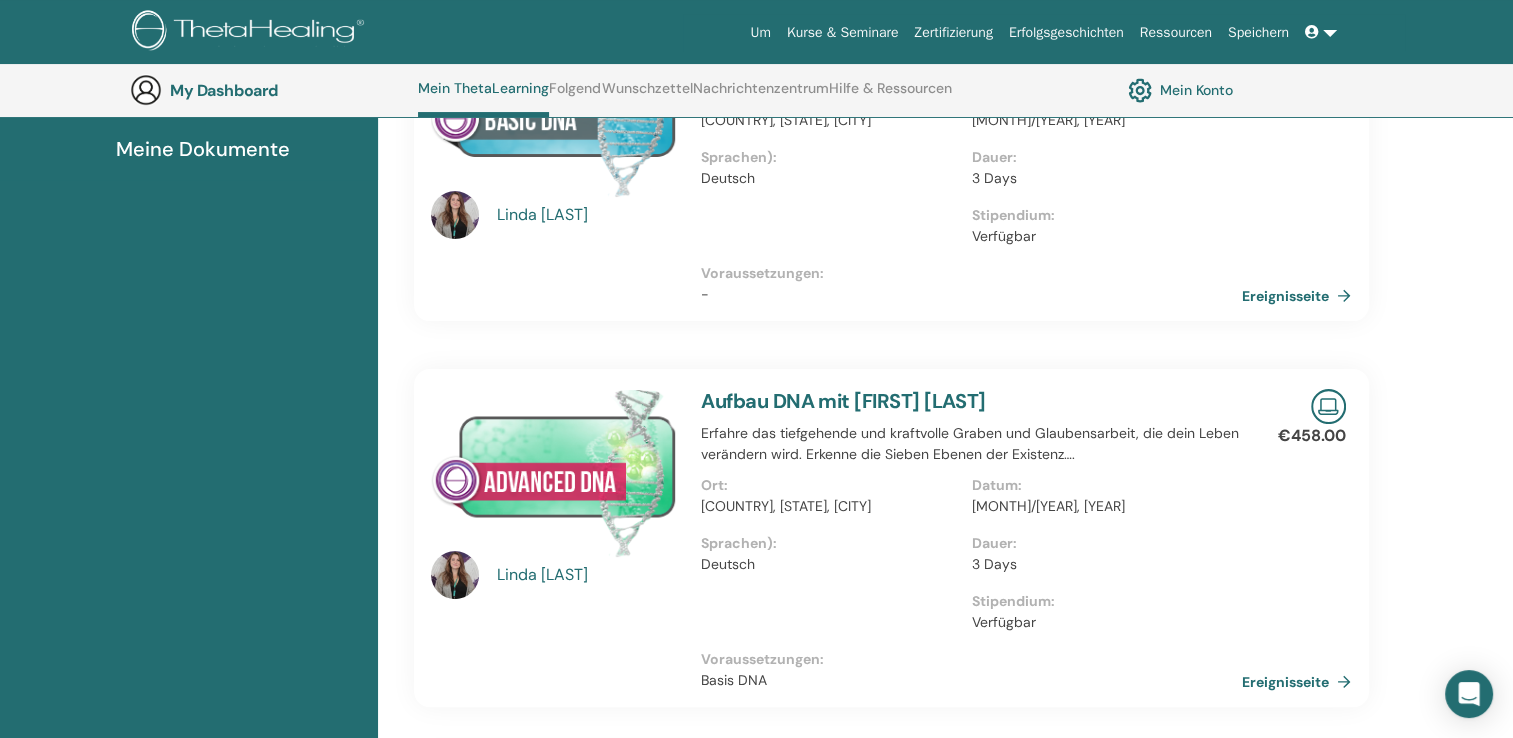scroll, scrollTop: 0, scrollLeft: 0, axis: both 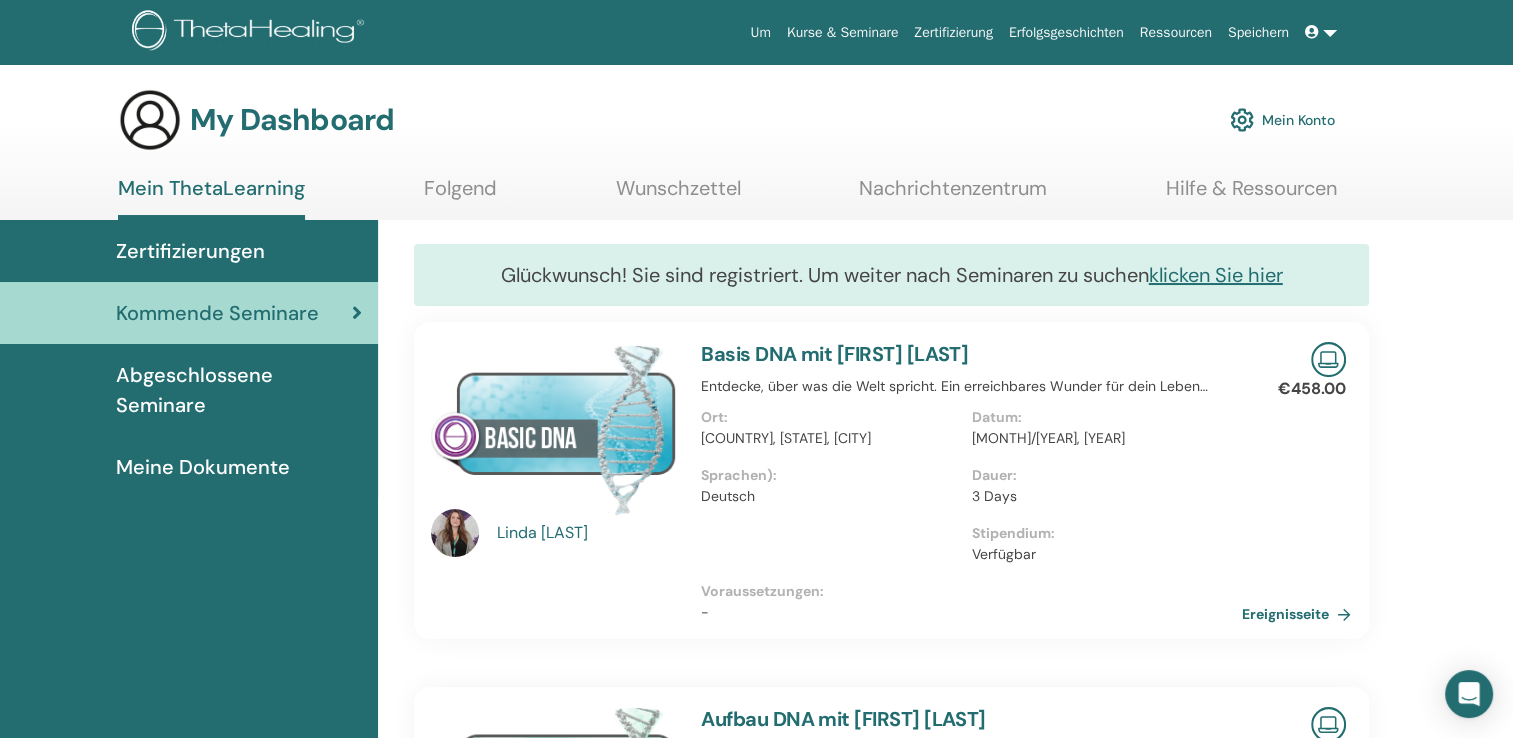 click on "Meine Dokumente" at bounding box center [203, 467] 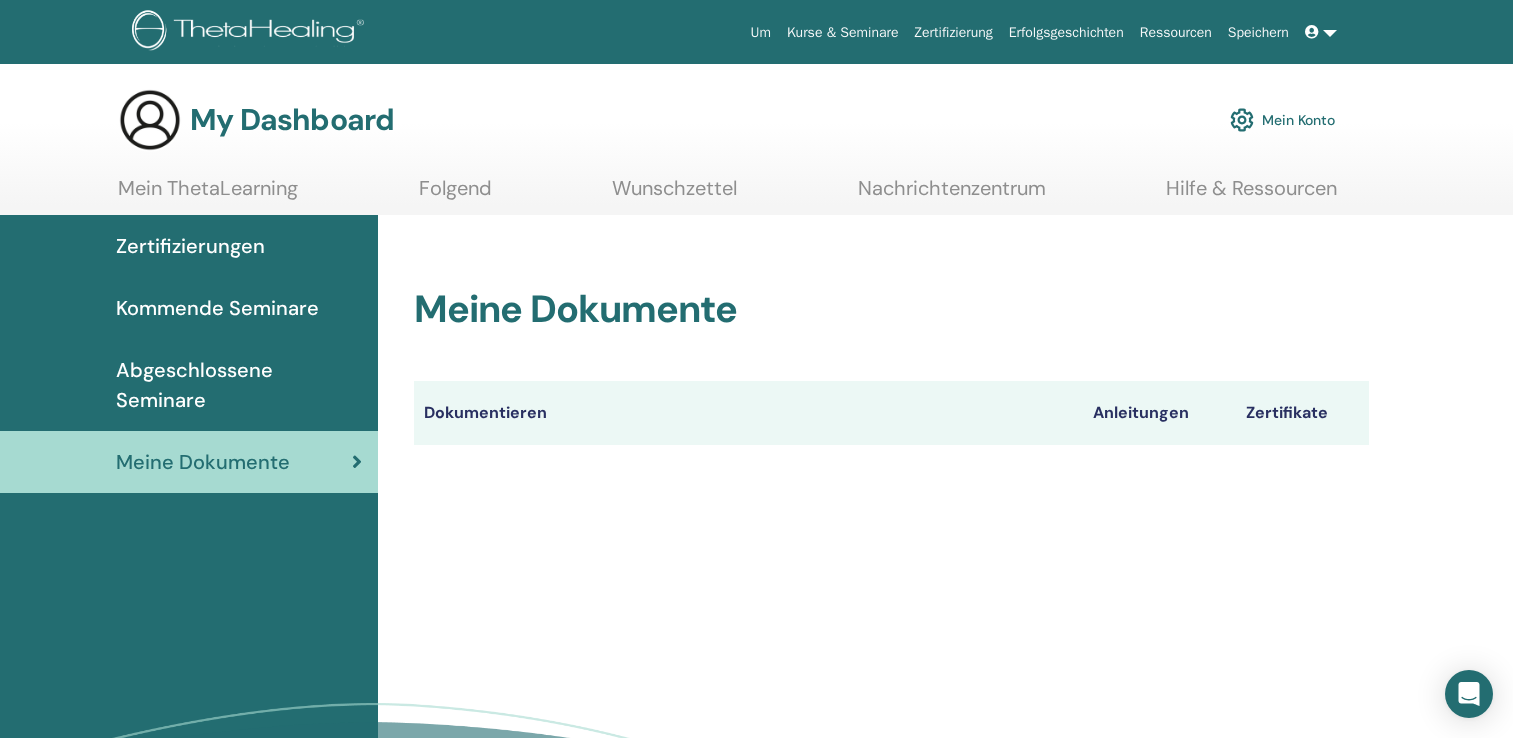 scroll, scrollTop: 0, scrollLeft: 0, axis: both 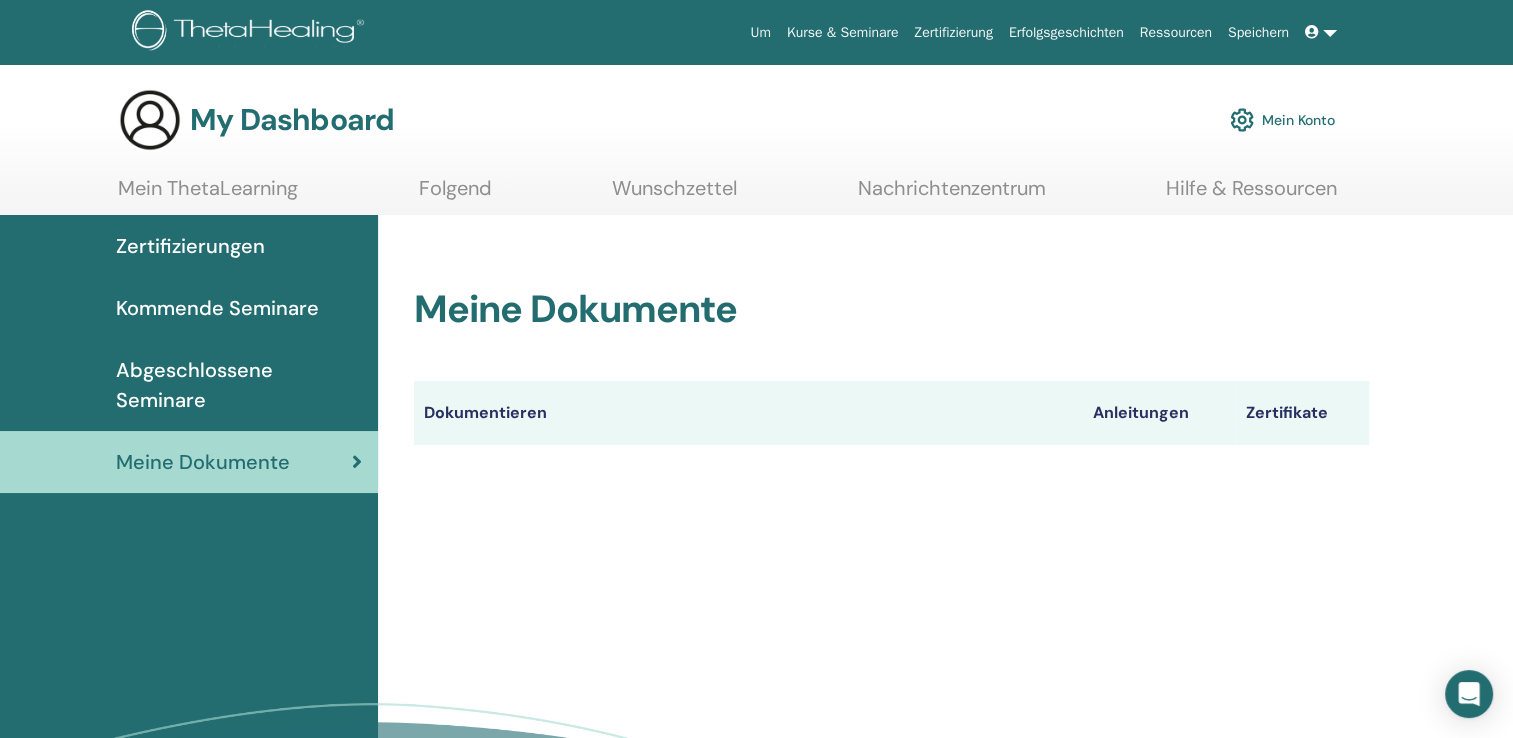 click on "Abgeschlossene Seminare" at bounding box center (239, 385) 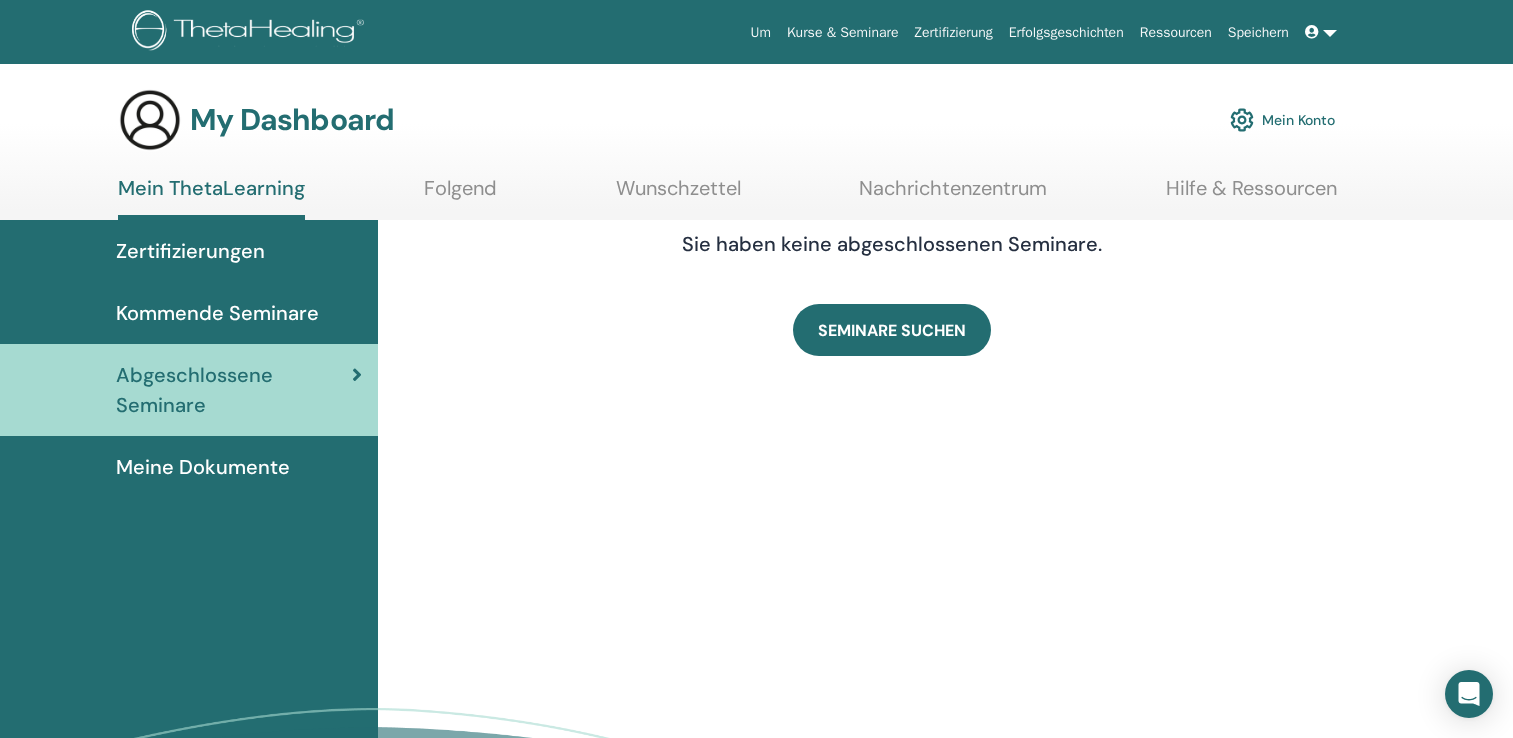 scroll, scrollTop: 0, scrollLeft: 0, axis: both 